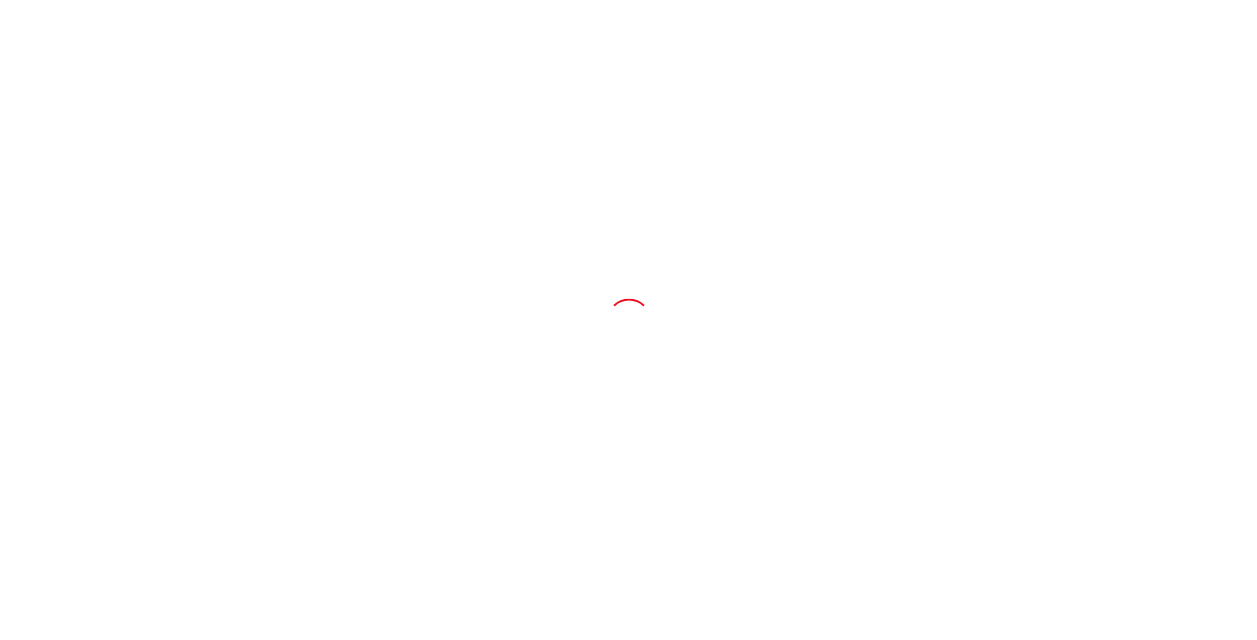 scroll, scrollTop: 0, scrollLeft: 0, axis: both 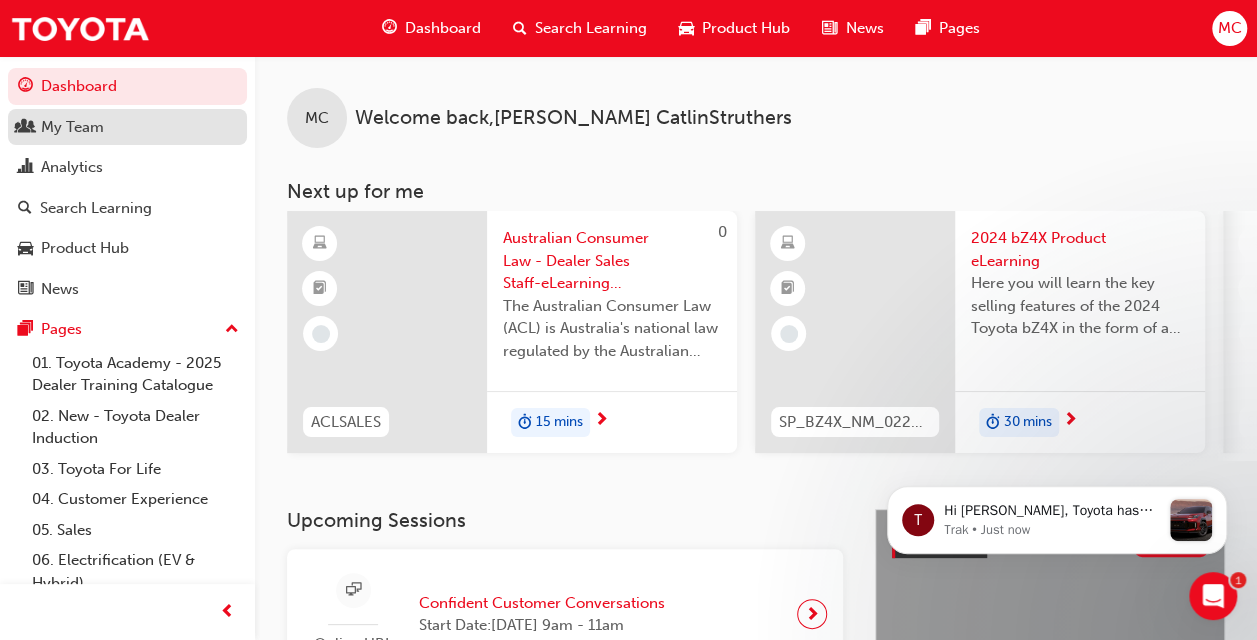 click on "My Team" at bounding box center [72, 127] 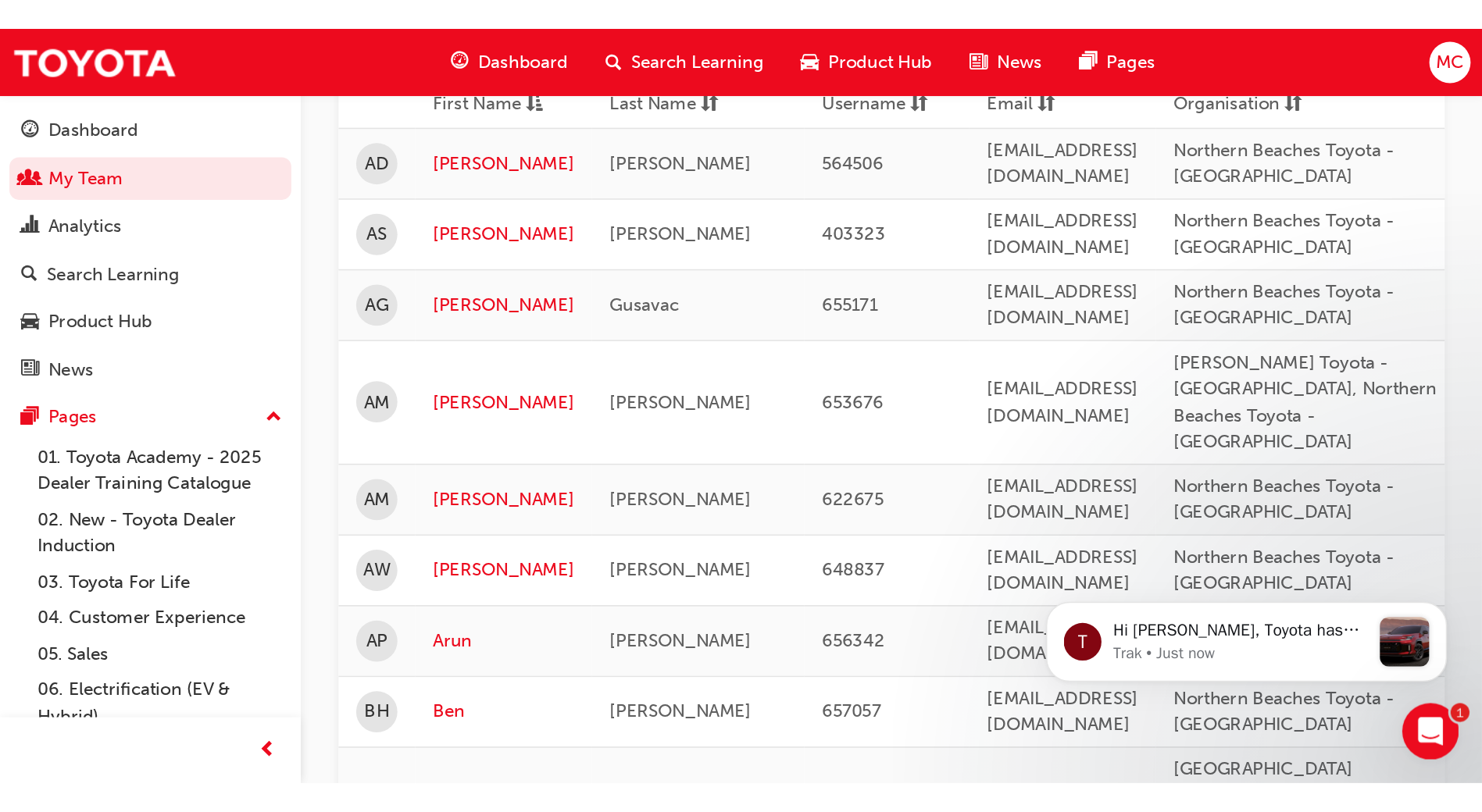 scroll, scrollTop: 312, scrollLeft: 0, axis: vertical 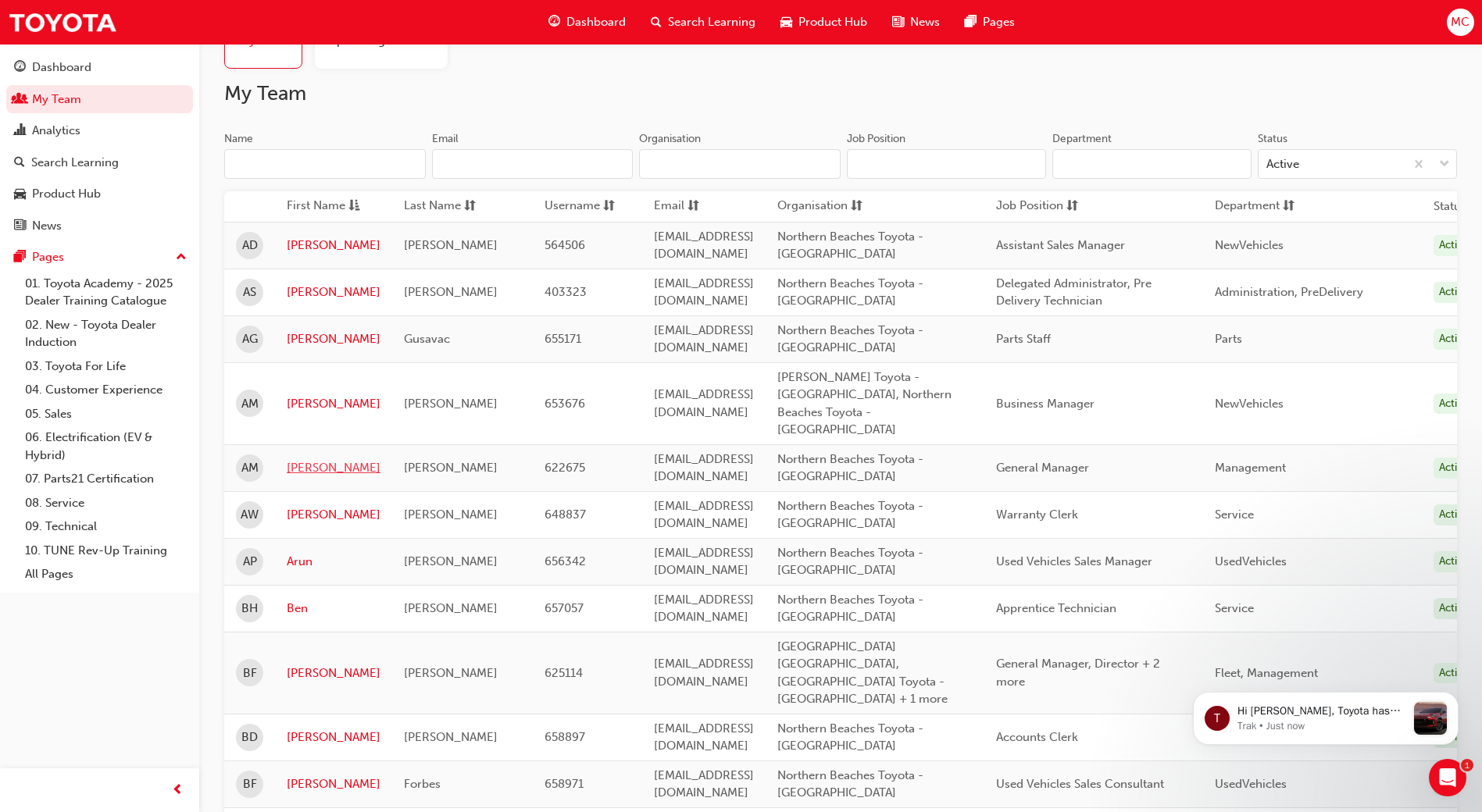 click on "[PERSON_NAME]" at bounding box center [334, 468] 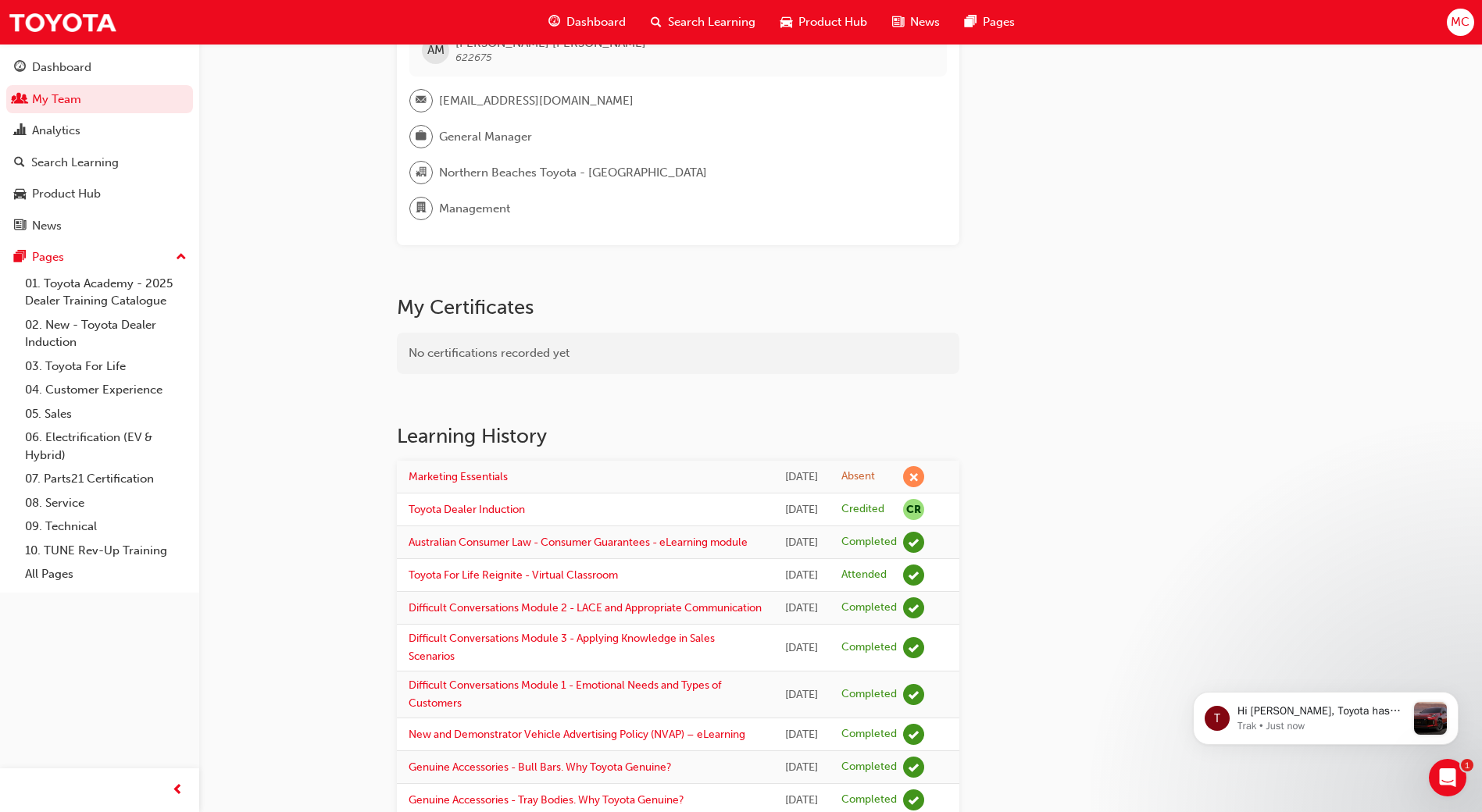 scroll, scrollTop: 0, scrollLeft: 0, axis: both 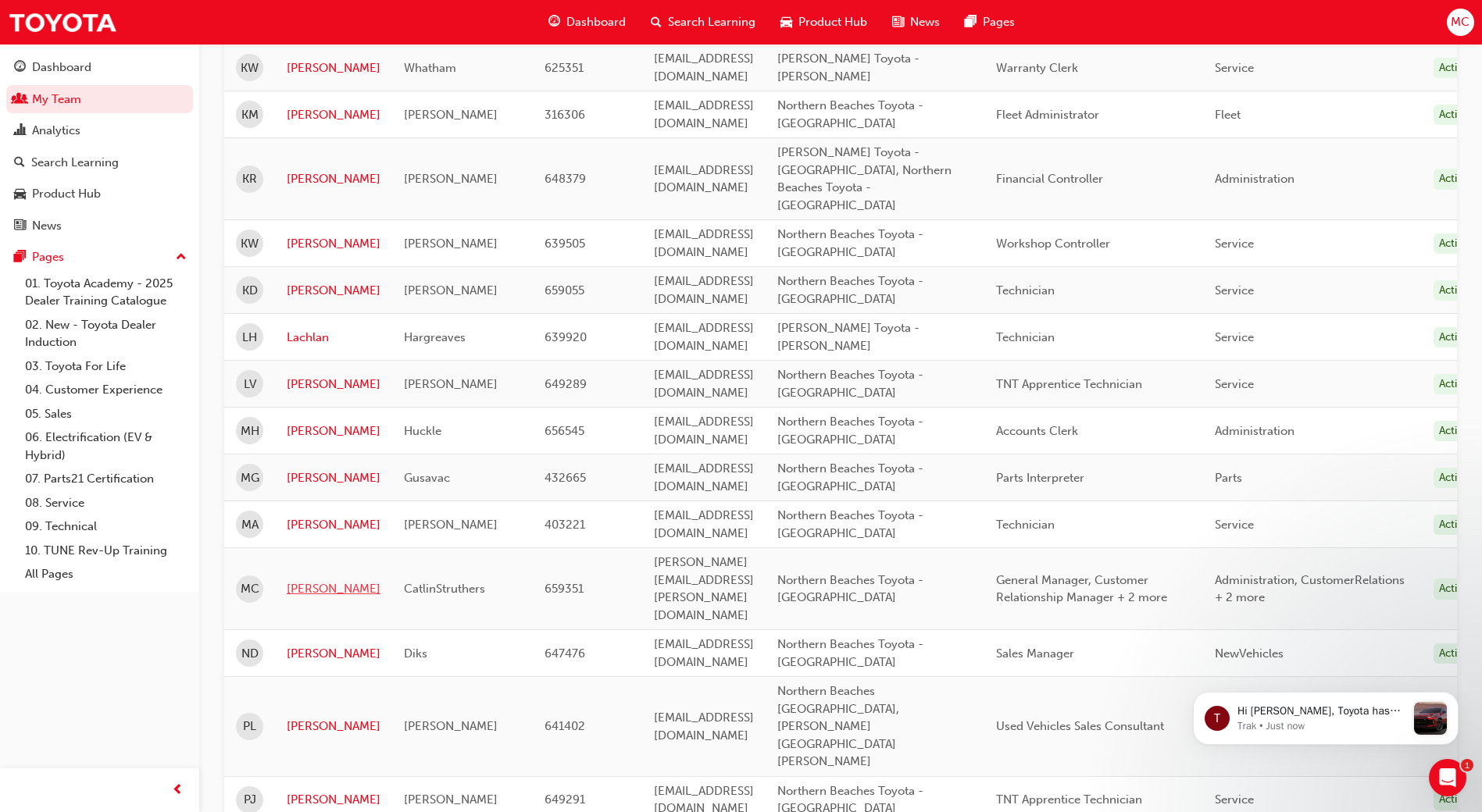 click on "[PERSON_NAME]" at bounding box center (334, 589) 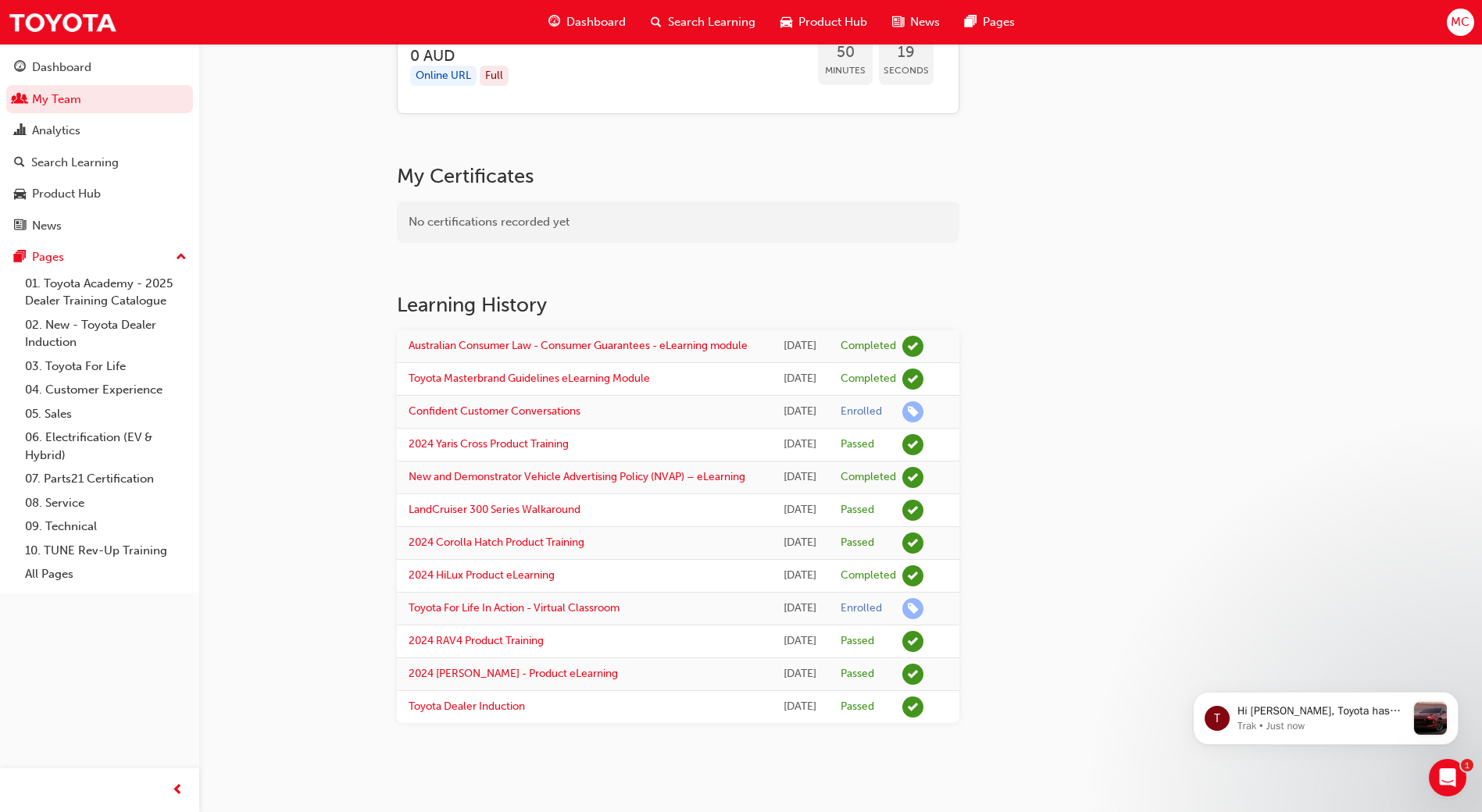 scroll, scrollTop: 793, scrollLeft: 0, axis: vertical 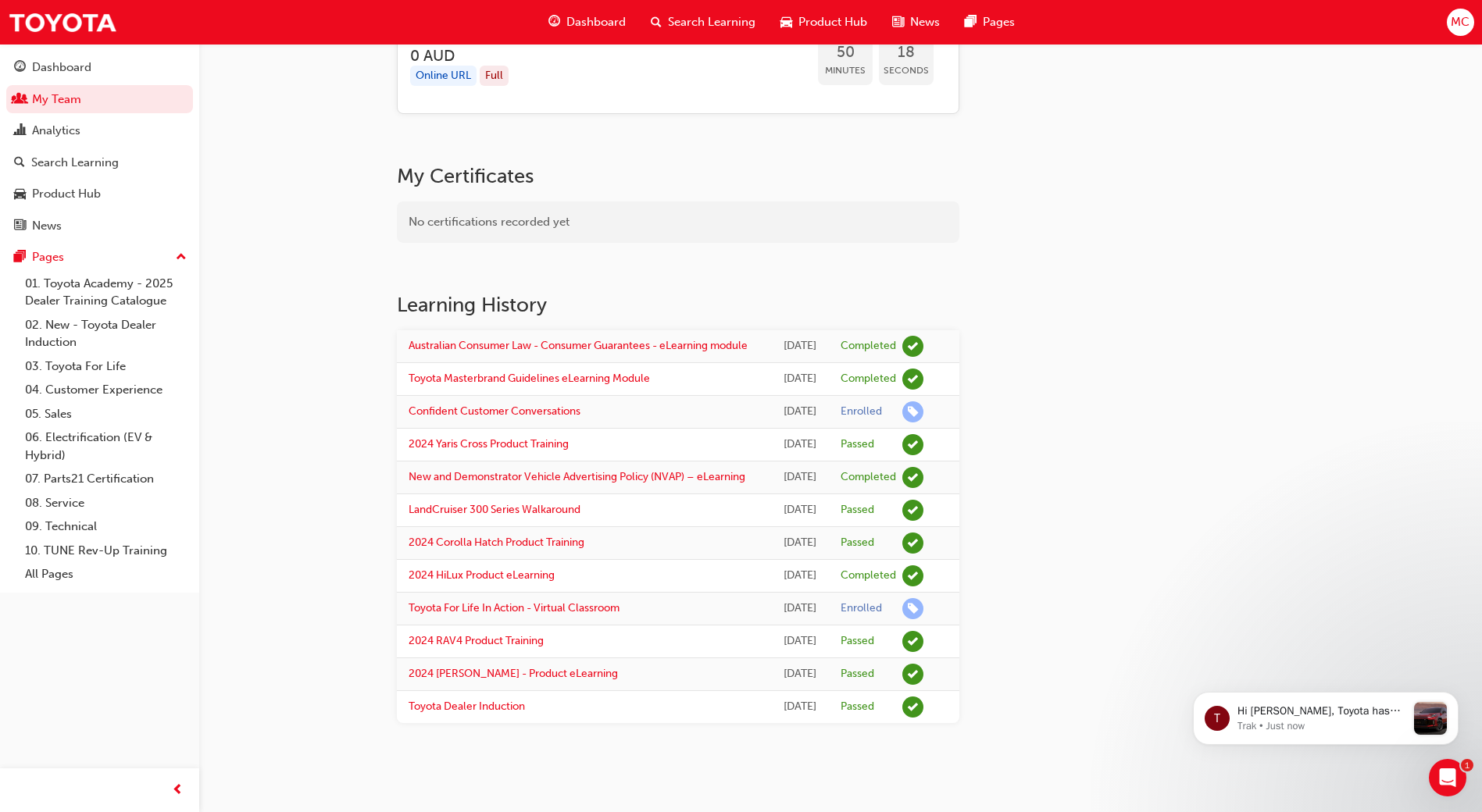 click on "Dashboard" at bounding box center (596, 22) 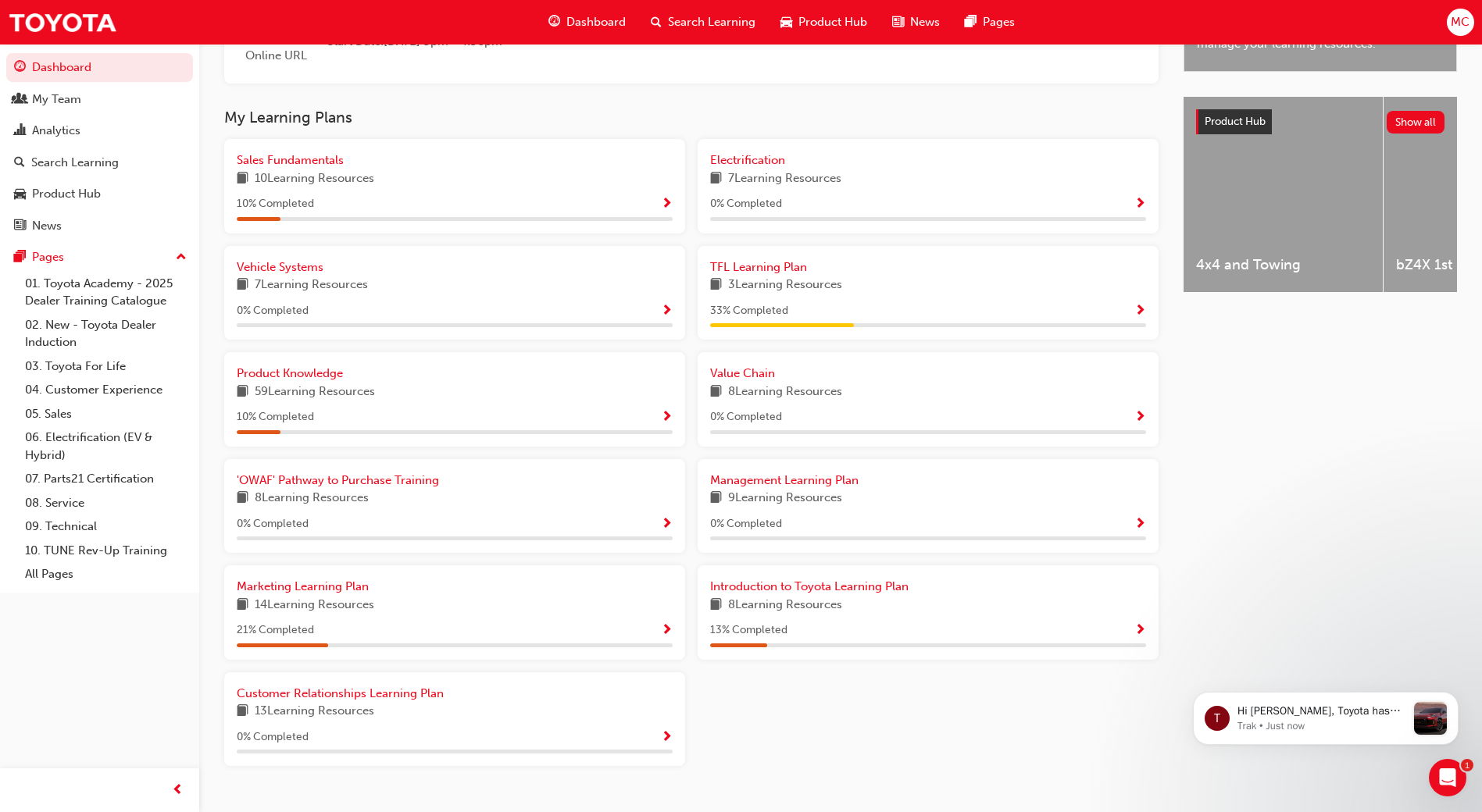 scroll, scrollTop: 598, scrollLeft: 0, axis: vertical 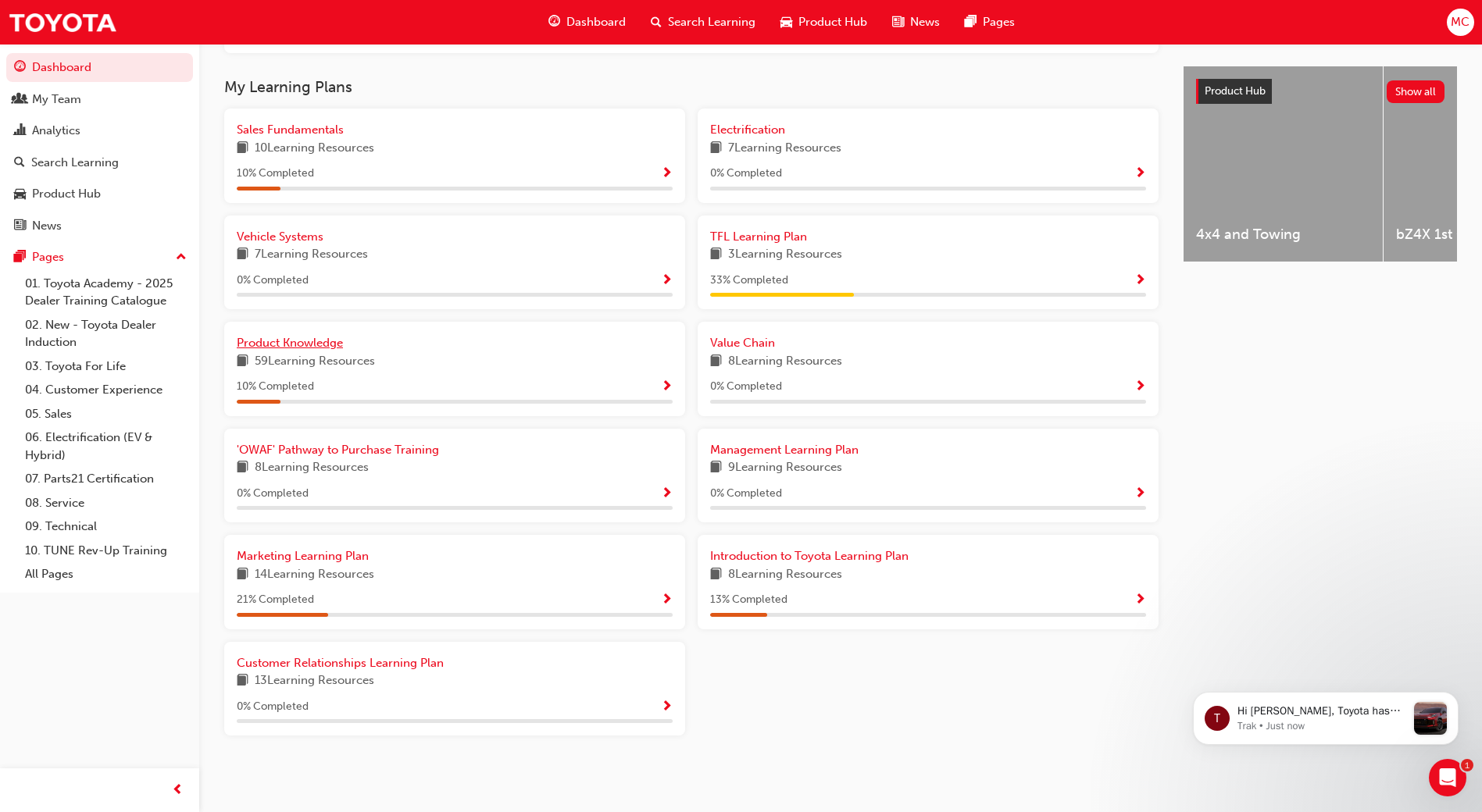 click on "Product Knowledge" at bounding box center [455, 343] 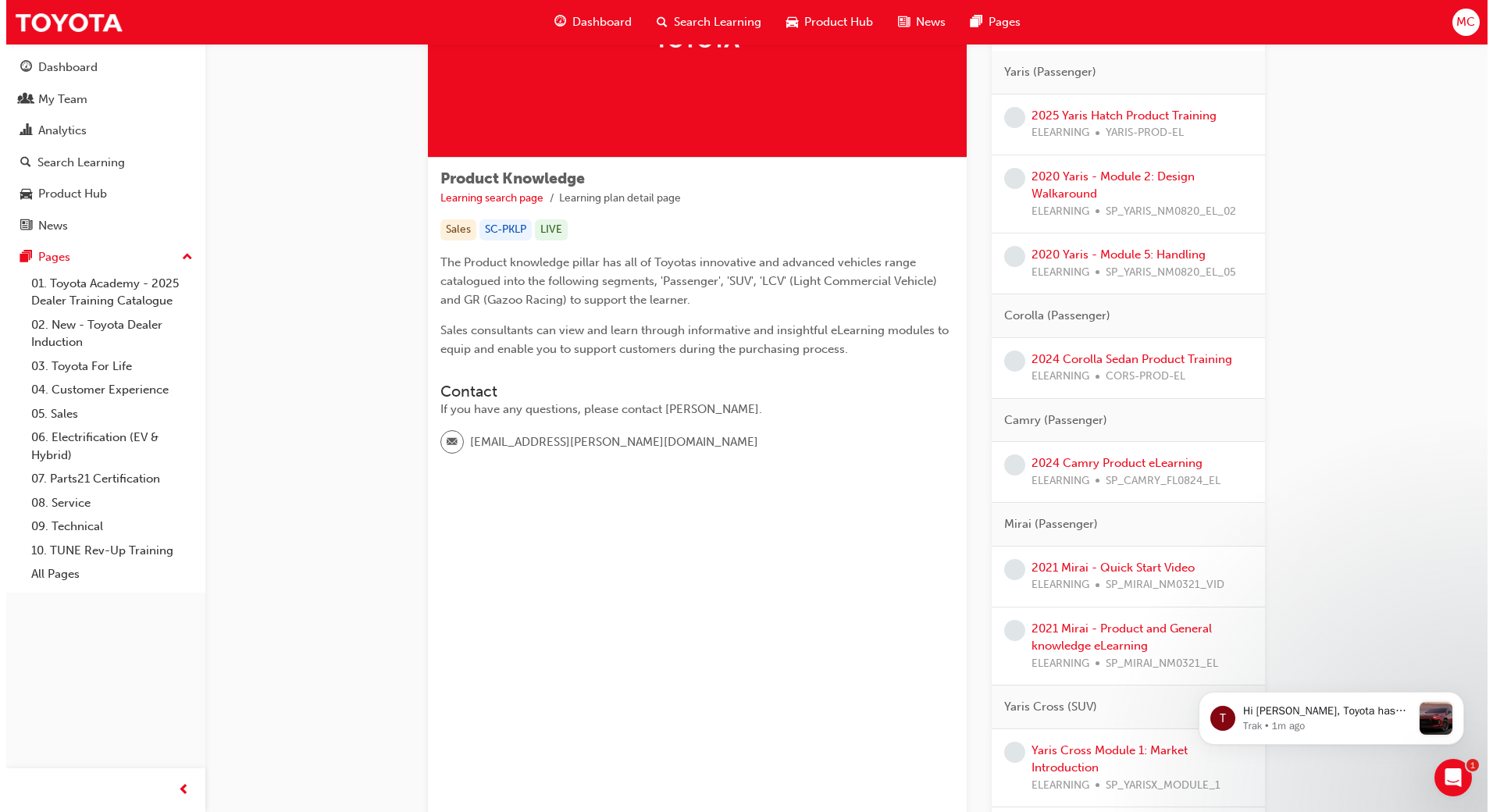 scroll, scrollTop: 0, scrollLeft: 0, axis: both 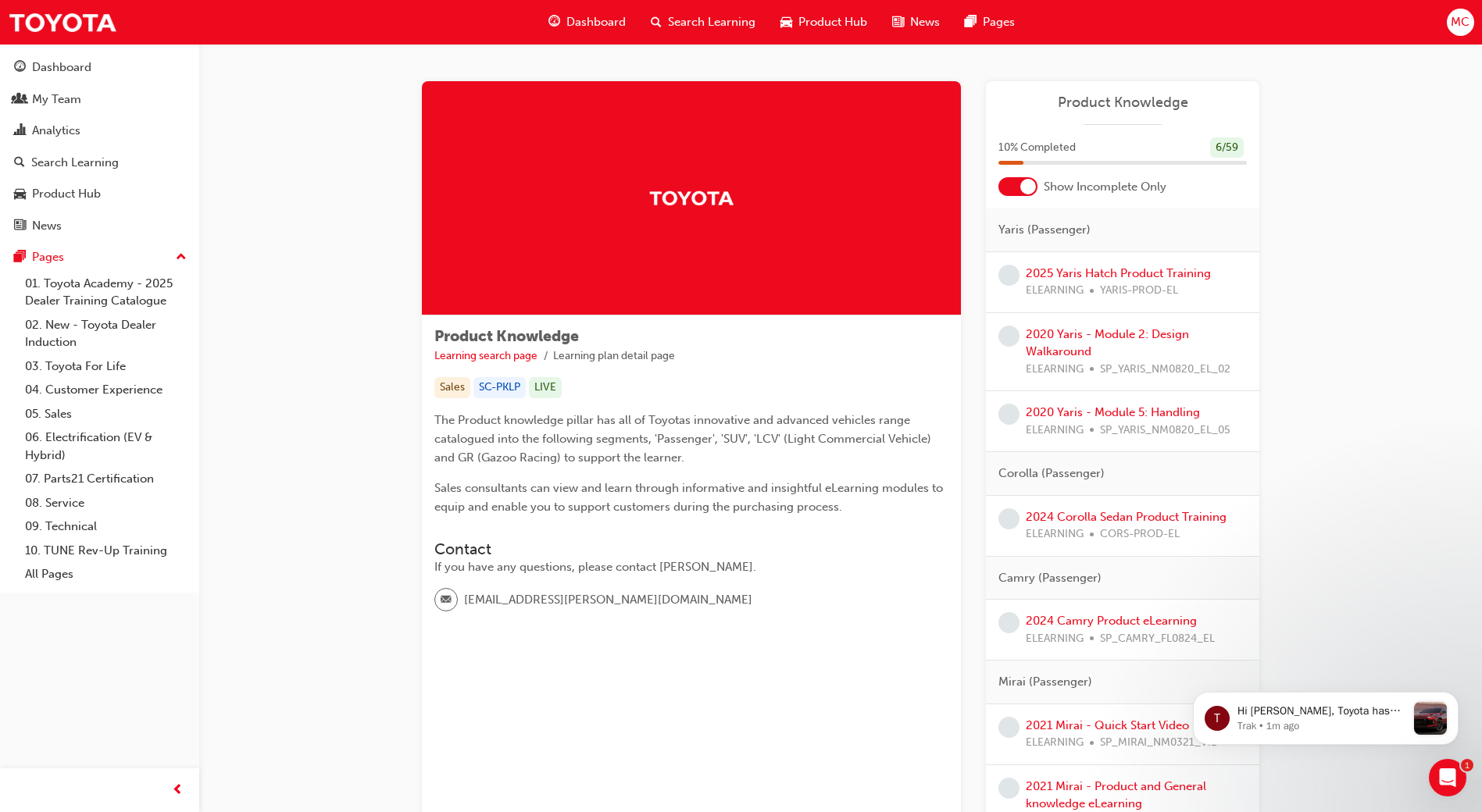 click at bounding box center [1018, 187] 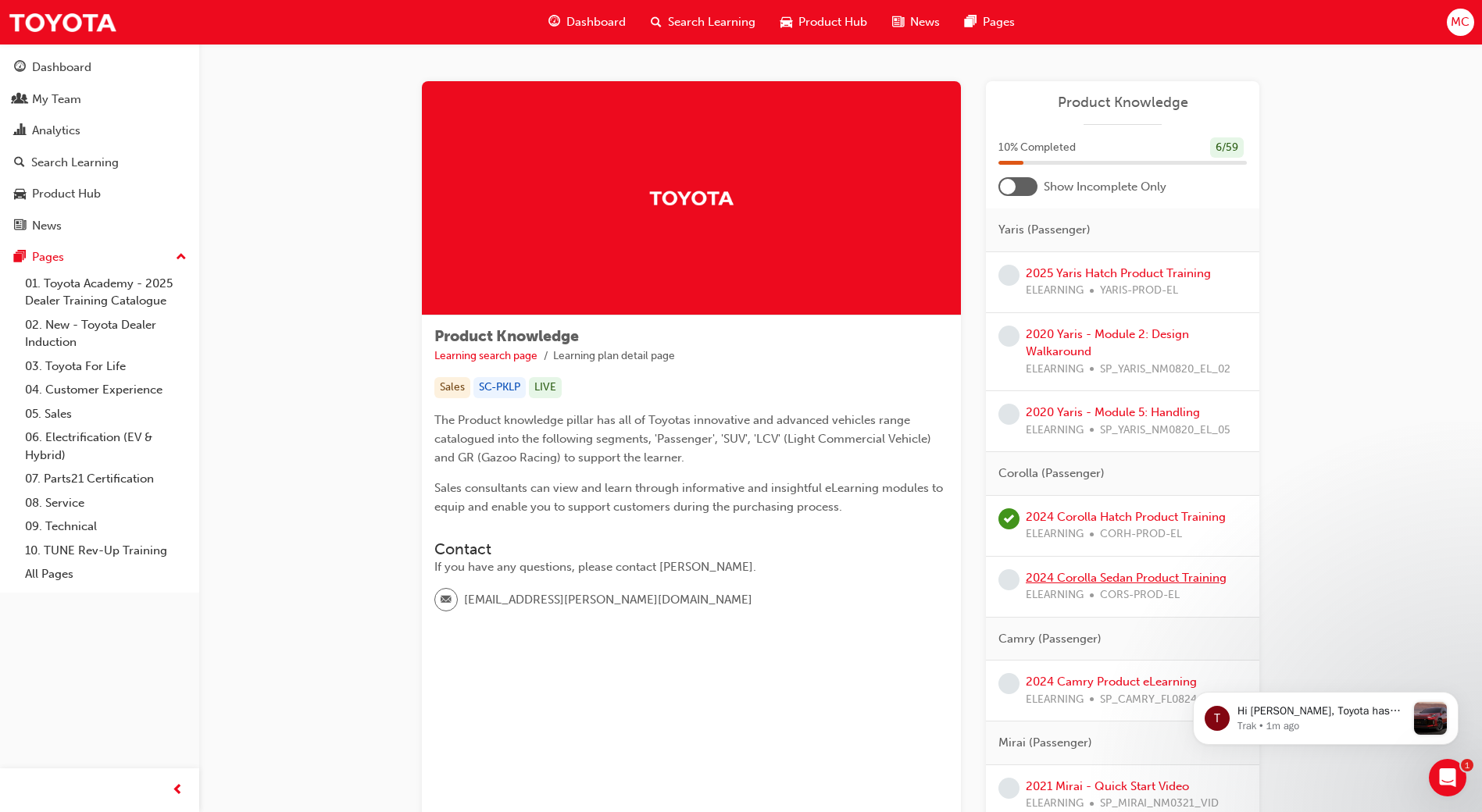 click on "2024 Corolla Sedan Product Training" at bounding box center [1126, 578] 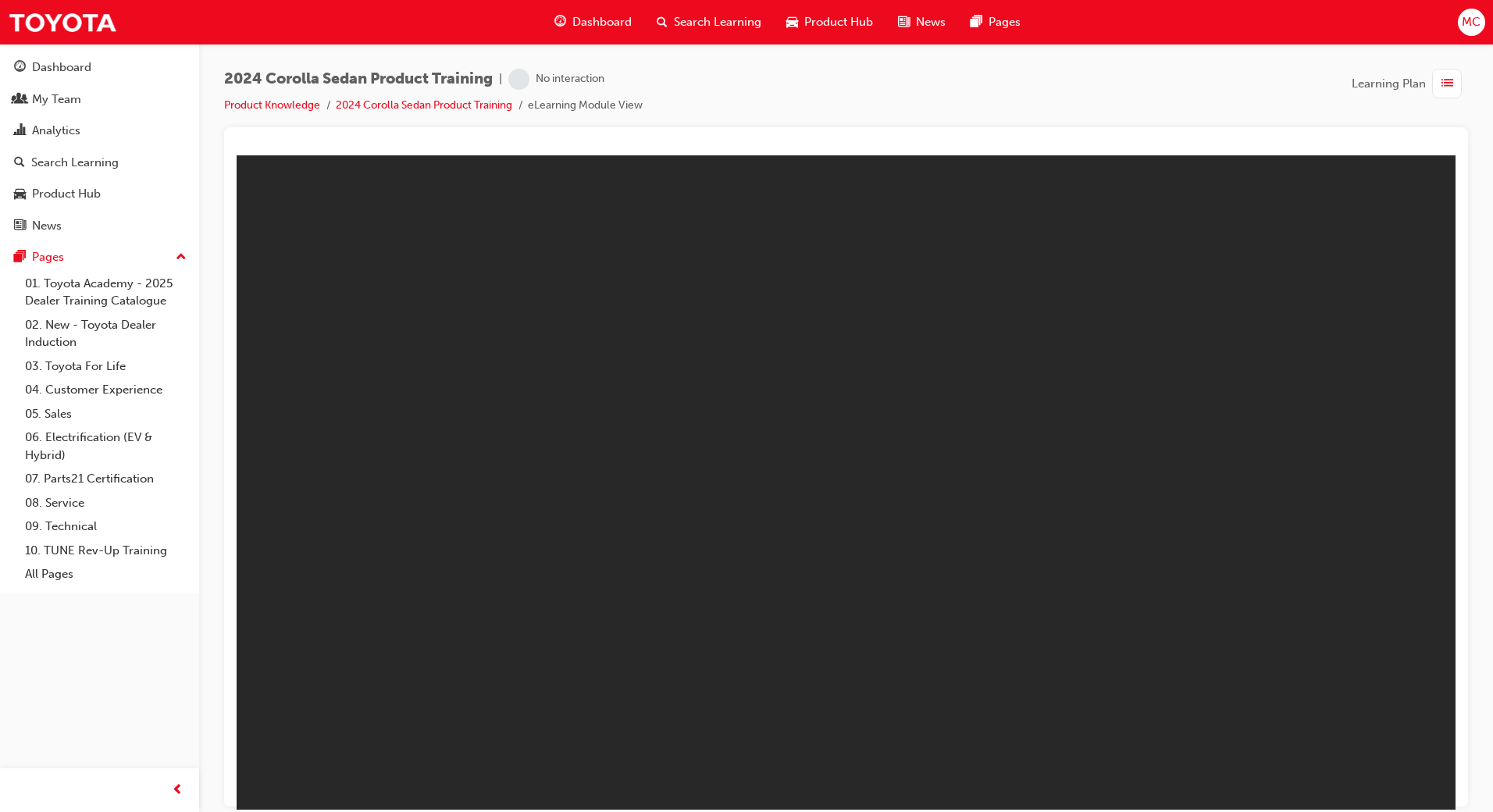 scroll, scrollTop: 0, scrollLeft: 0, axis: both 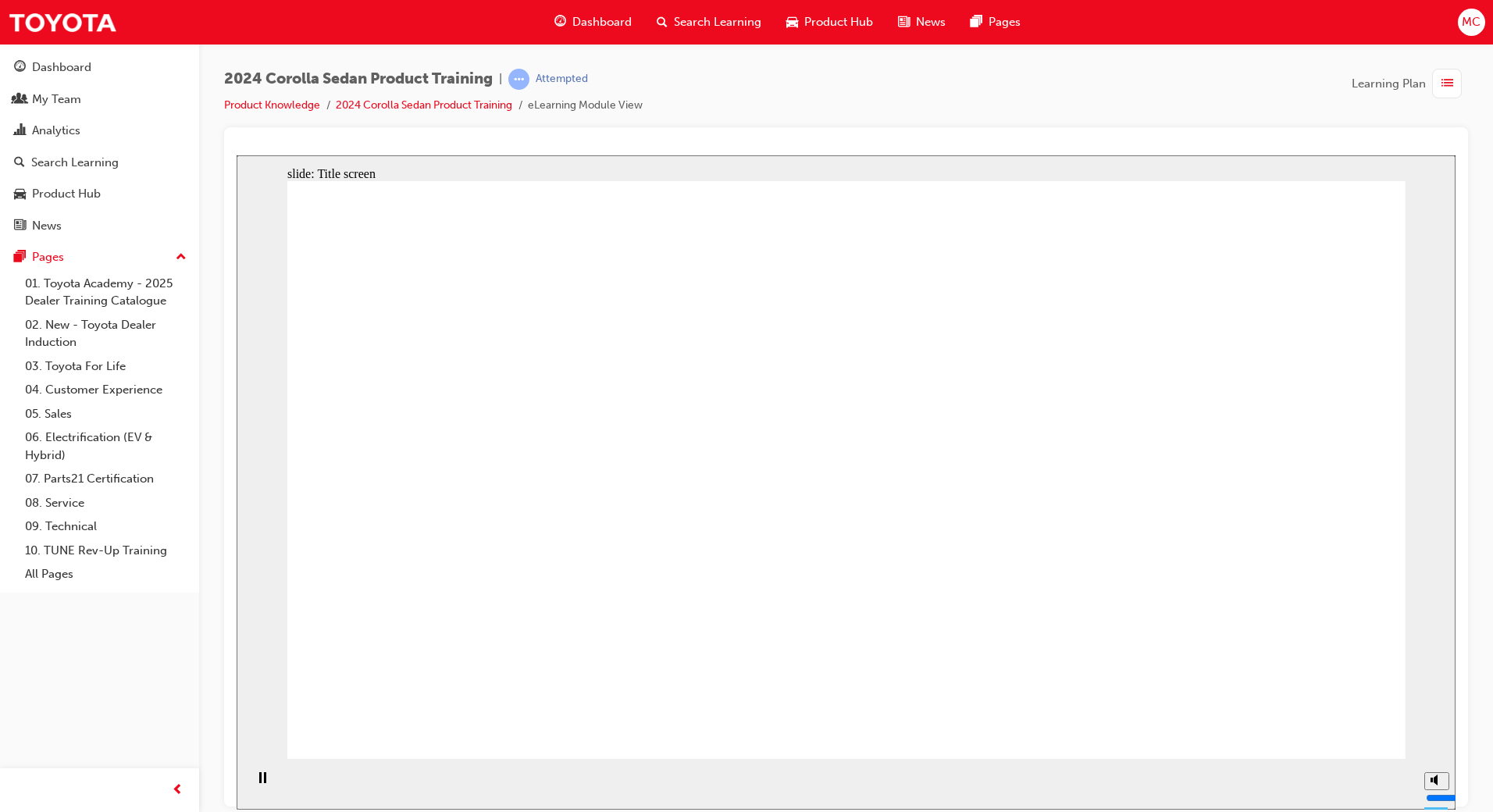 click at bounding box center (846, 1350) 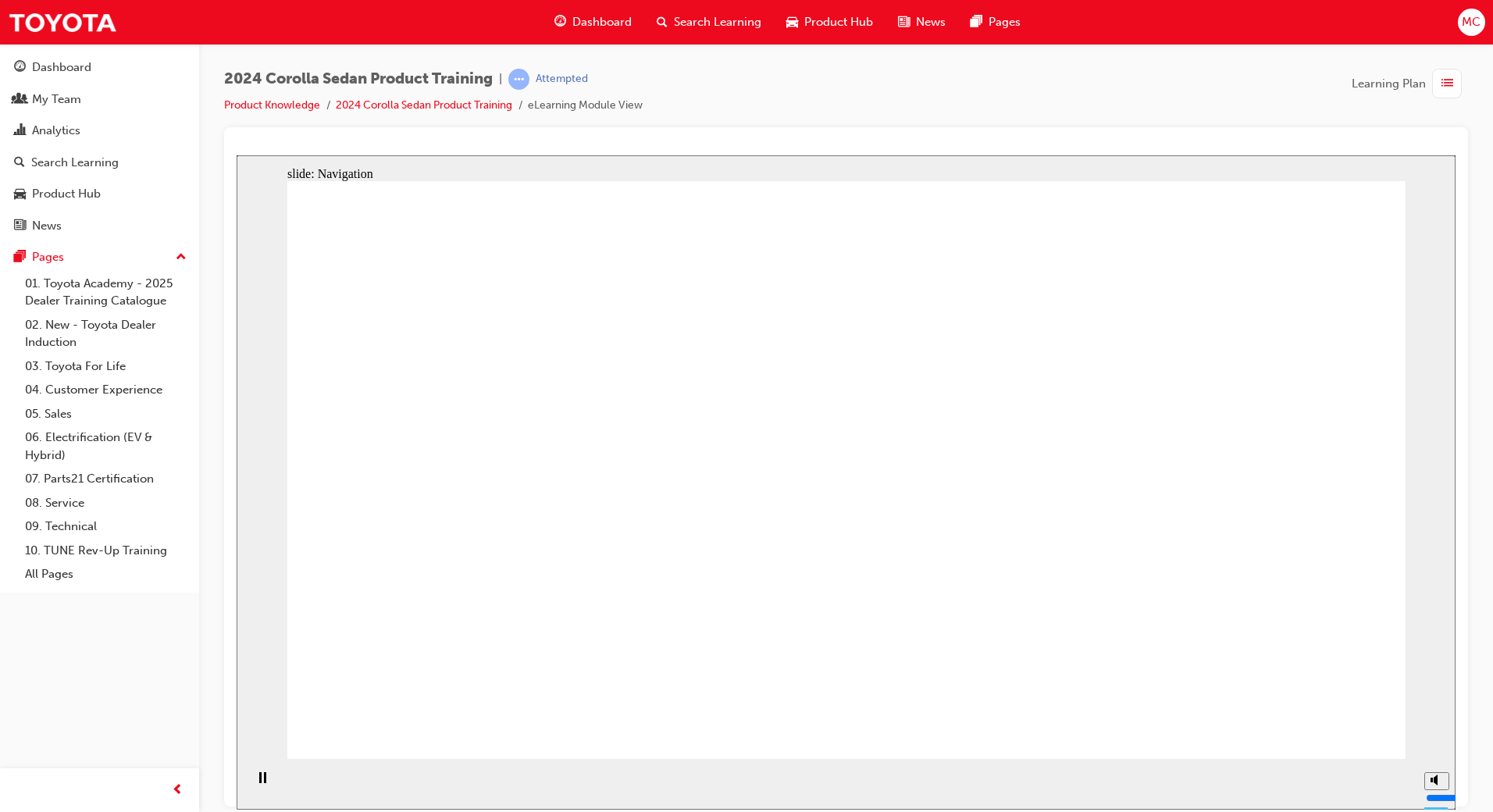 click 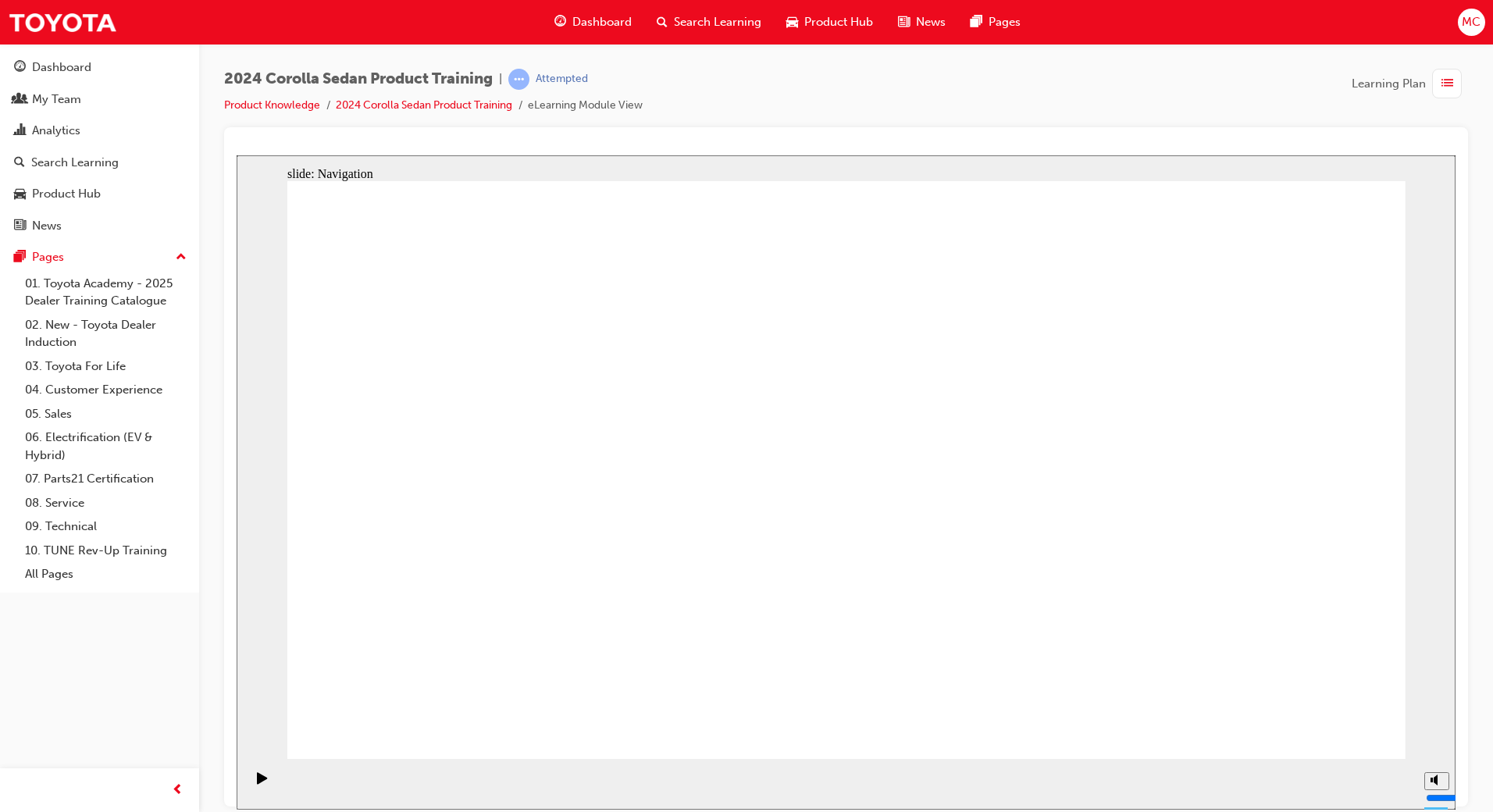 click 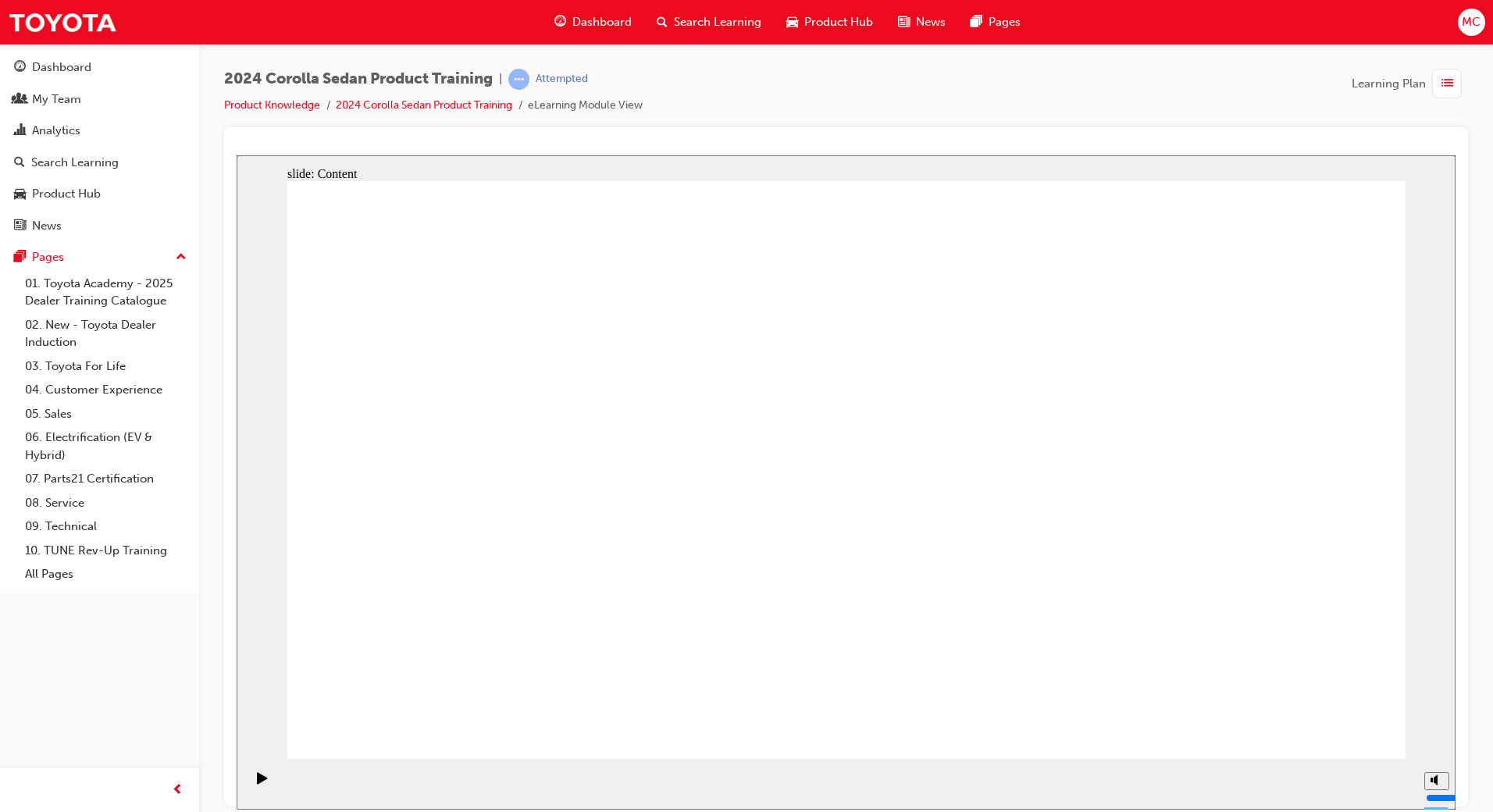 click 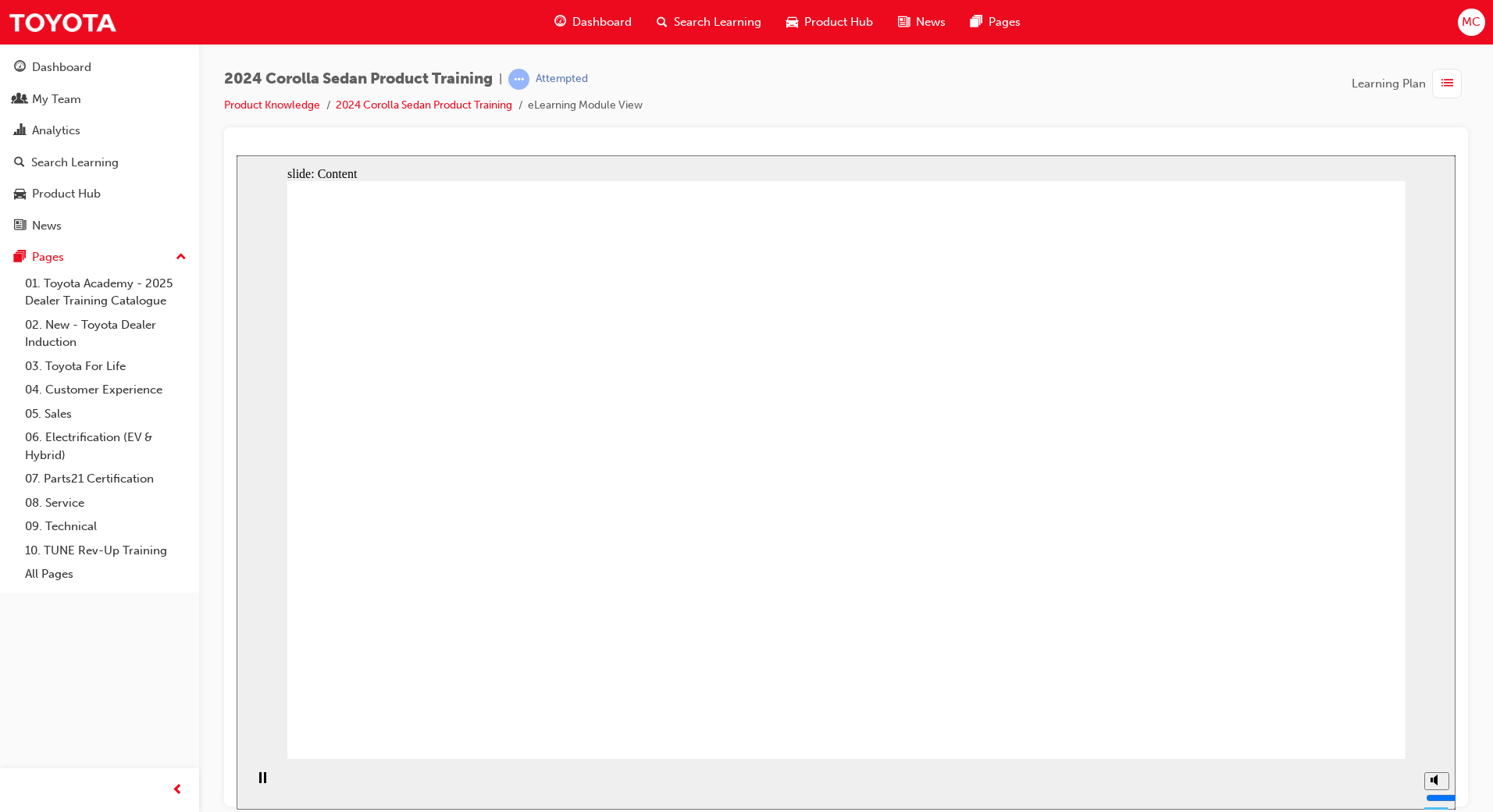 click 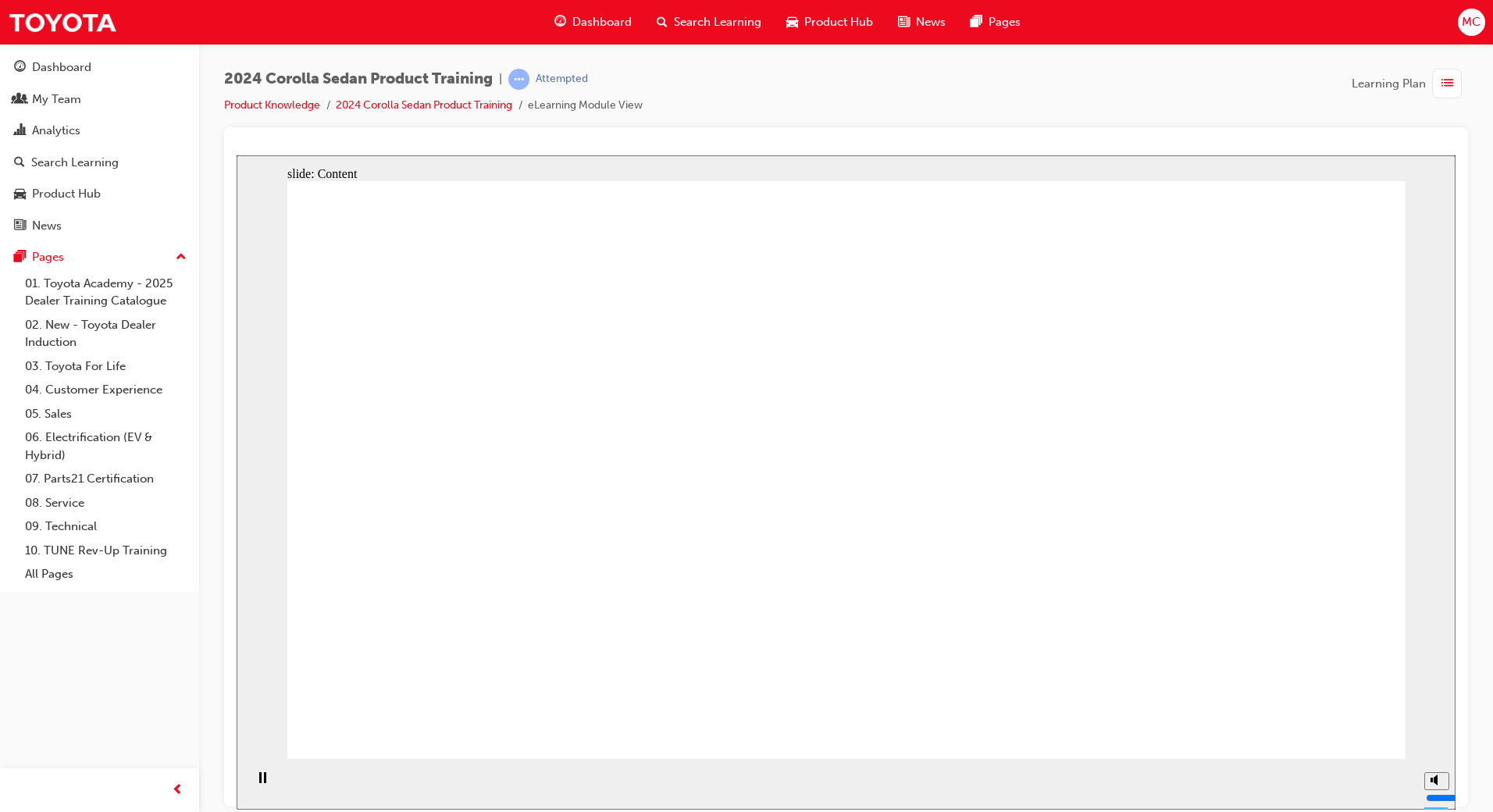 drag, startPoint x: 645, startPoint y: 468, endPoint x: 692, endPoint y: 468, distance: 47 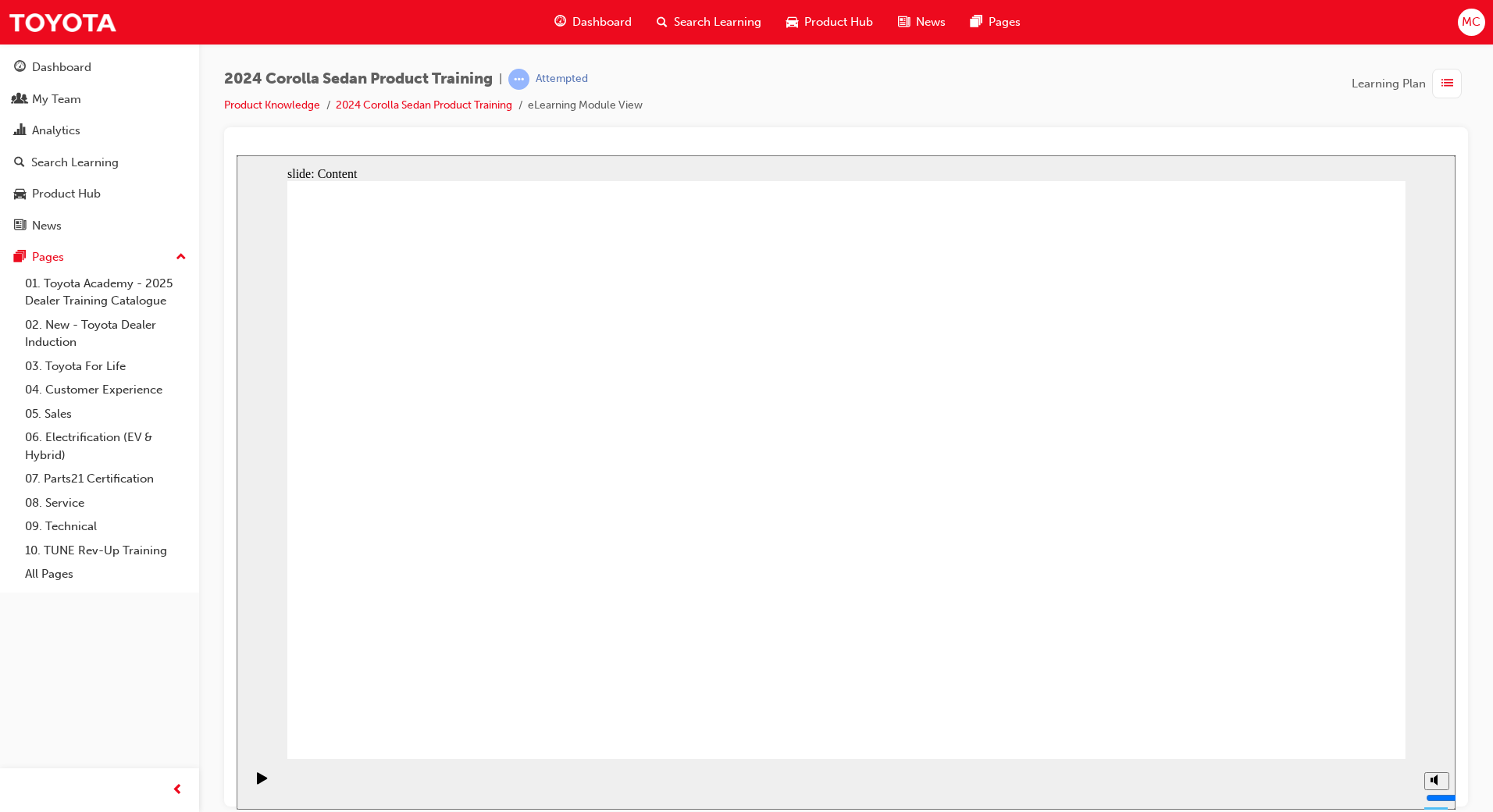 click 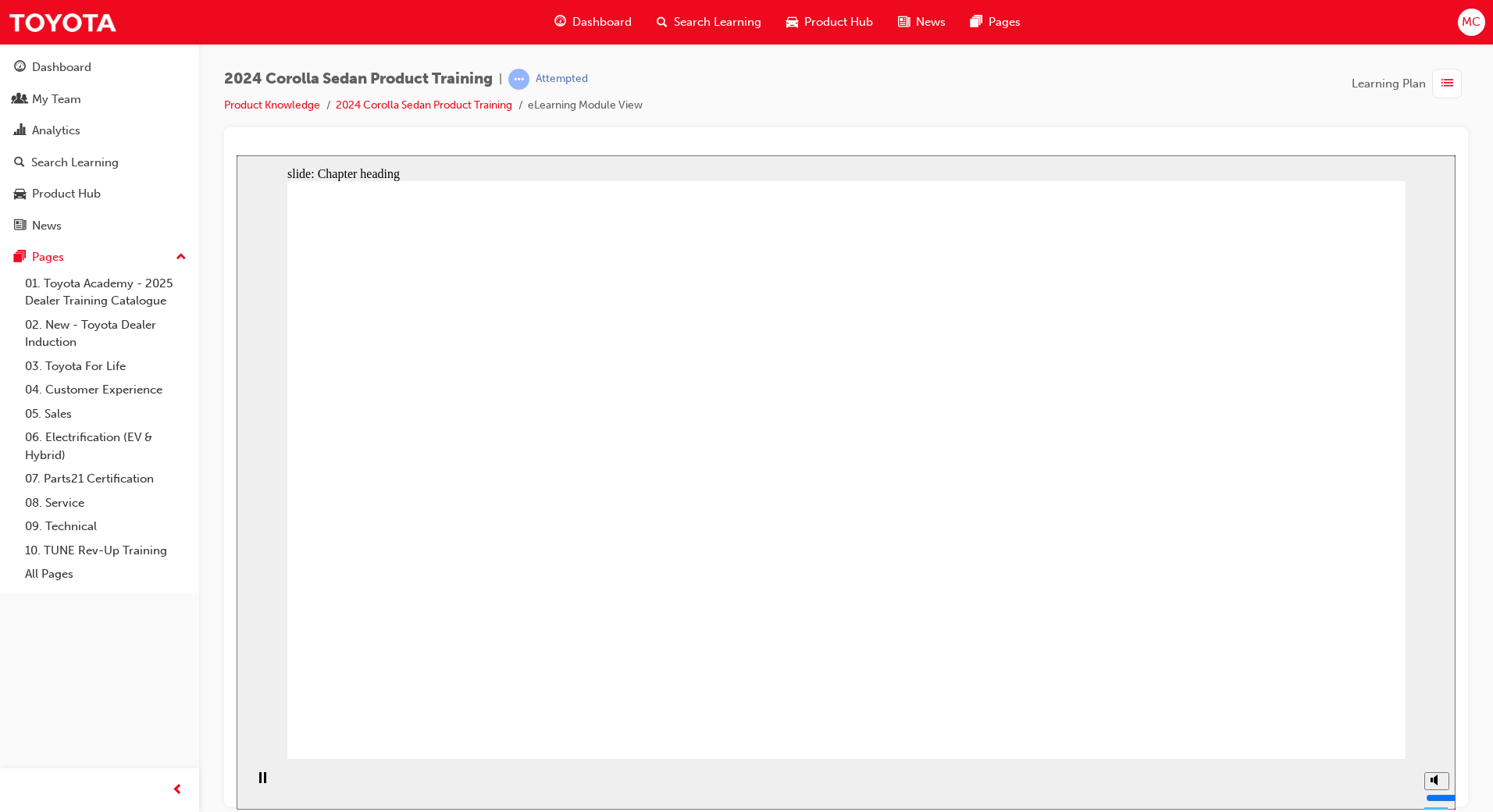 click 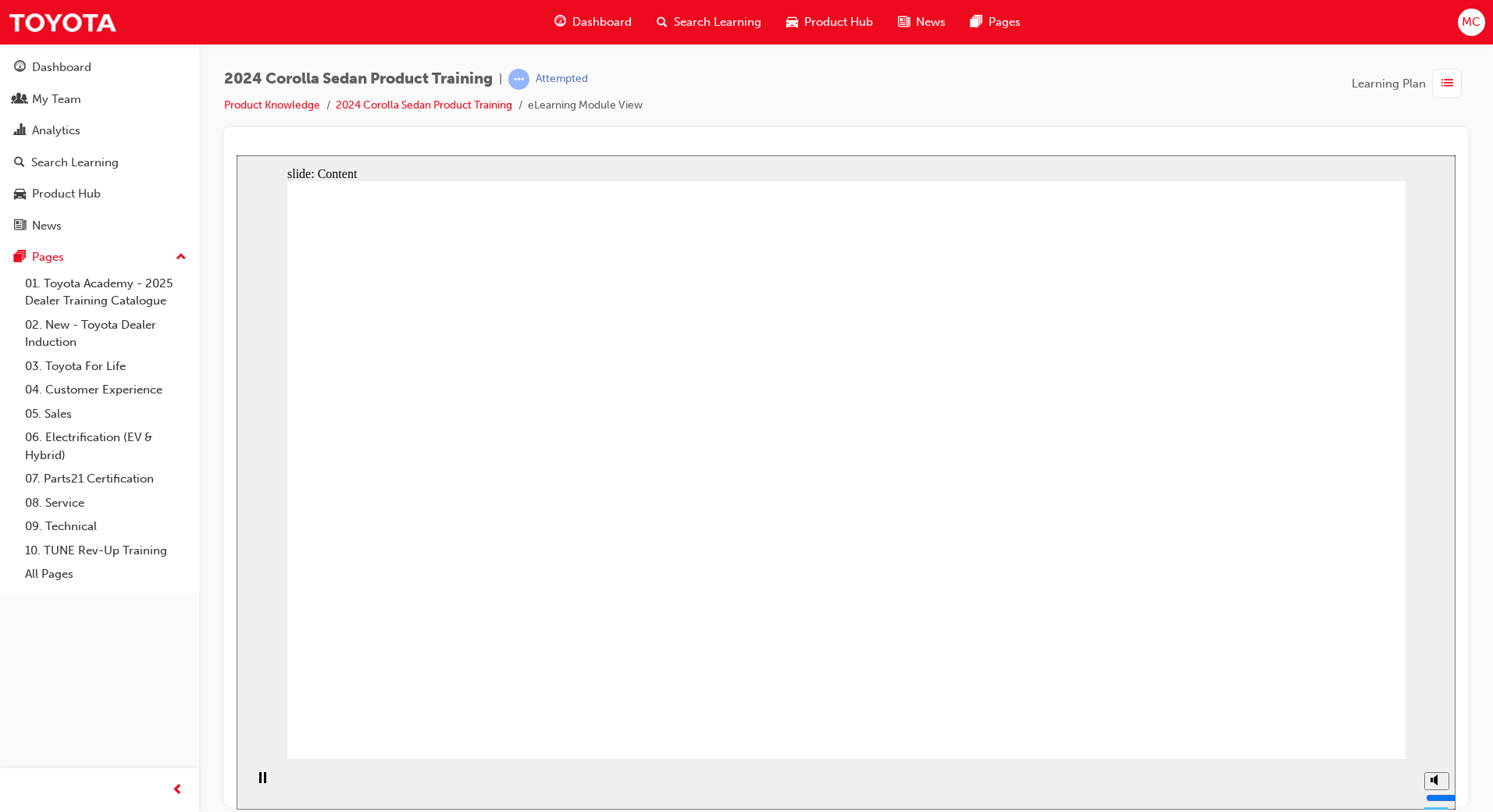 click 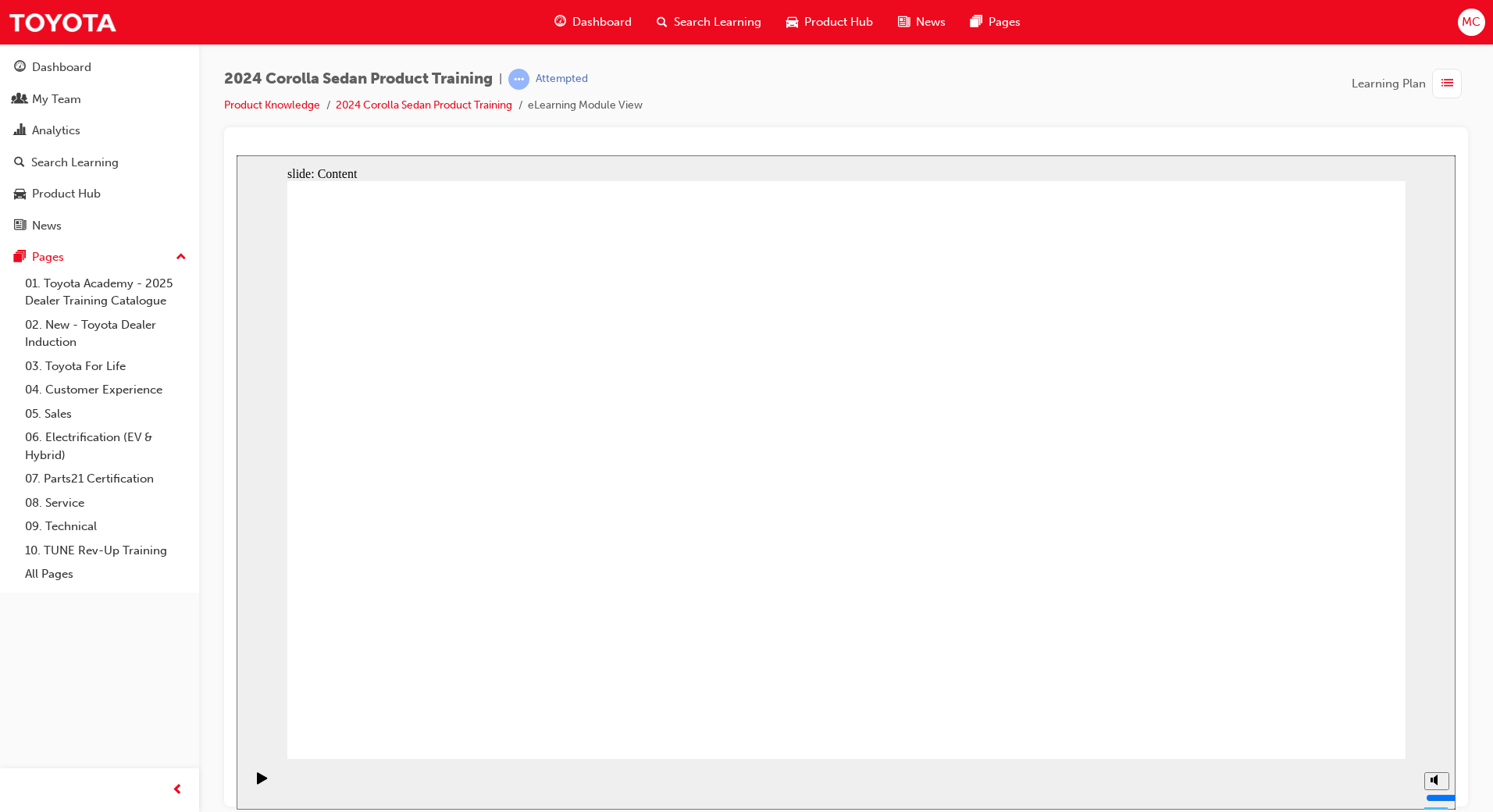 click 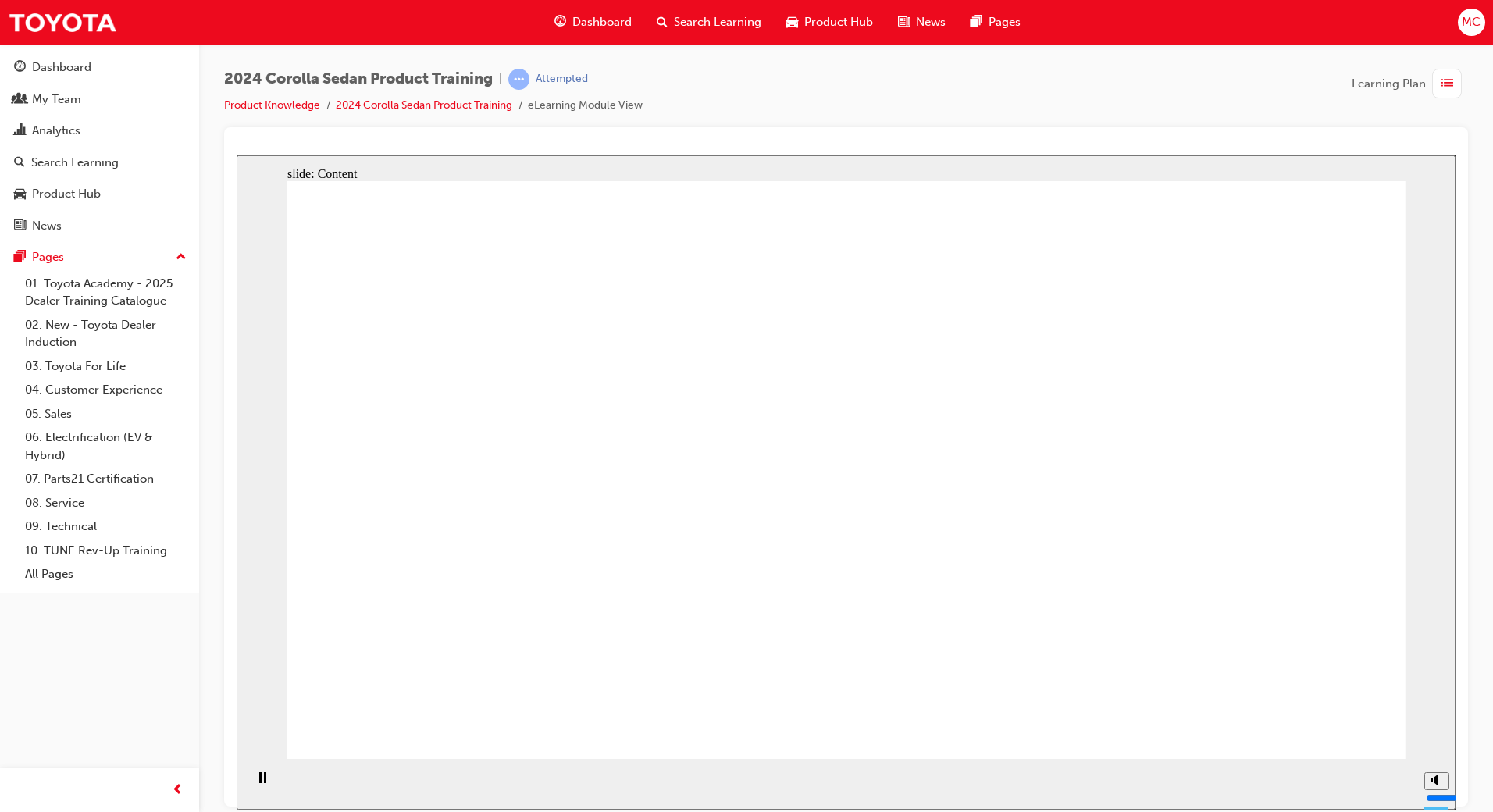 click 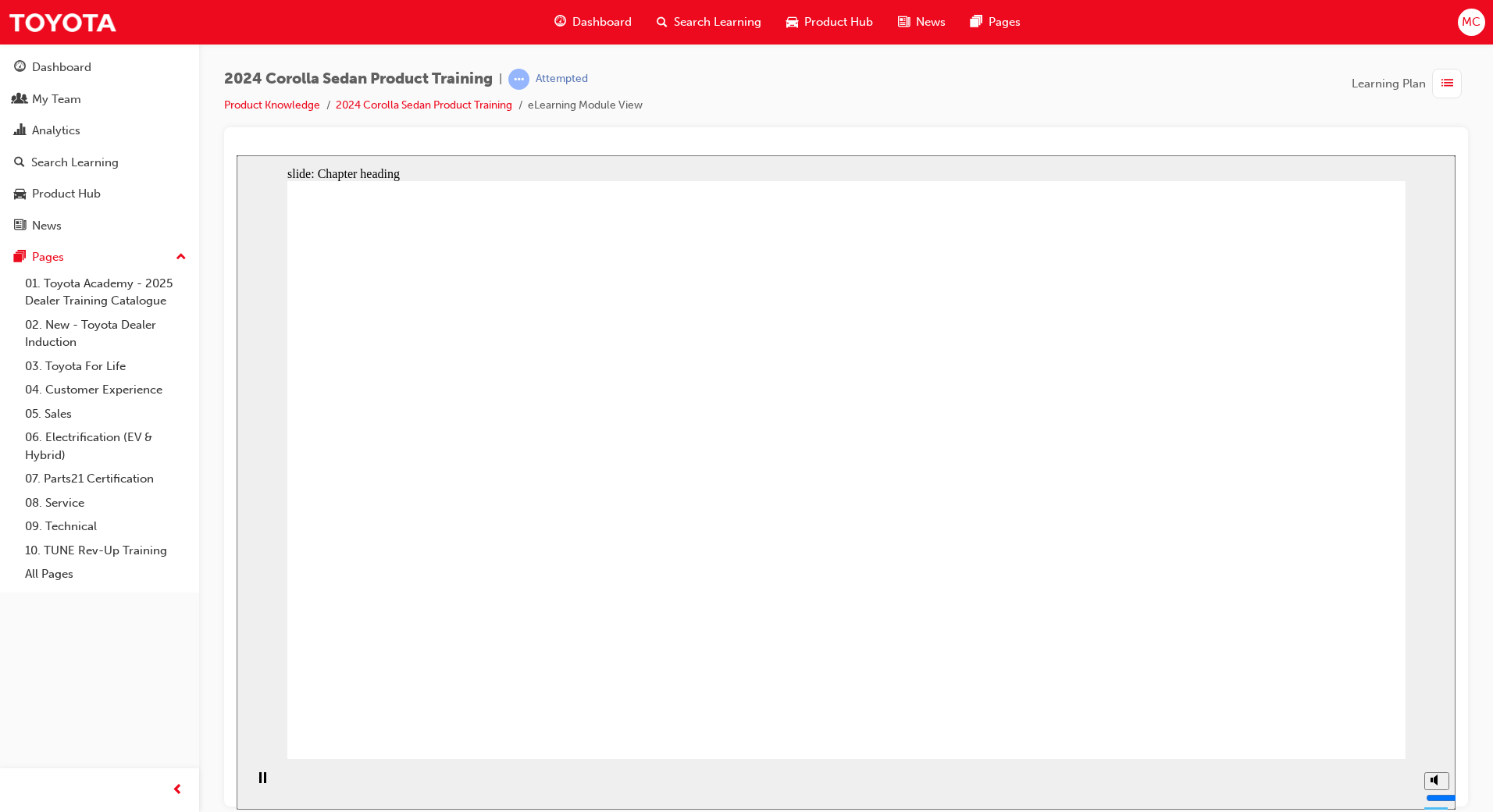 click 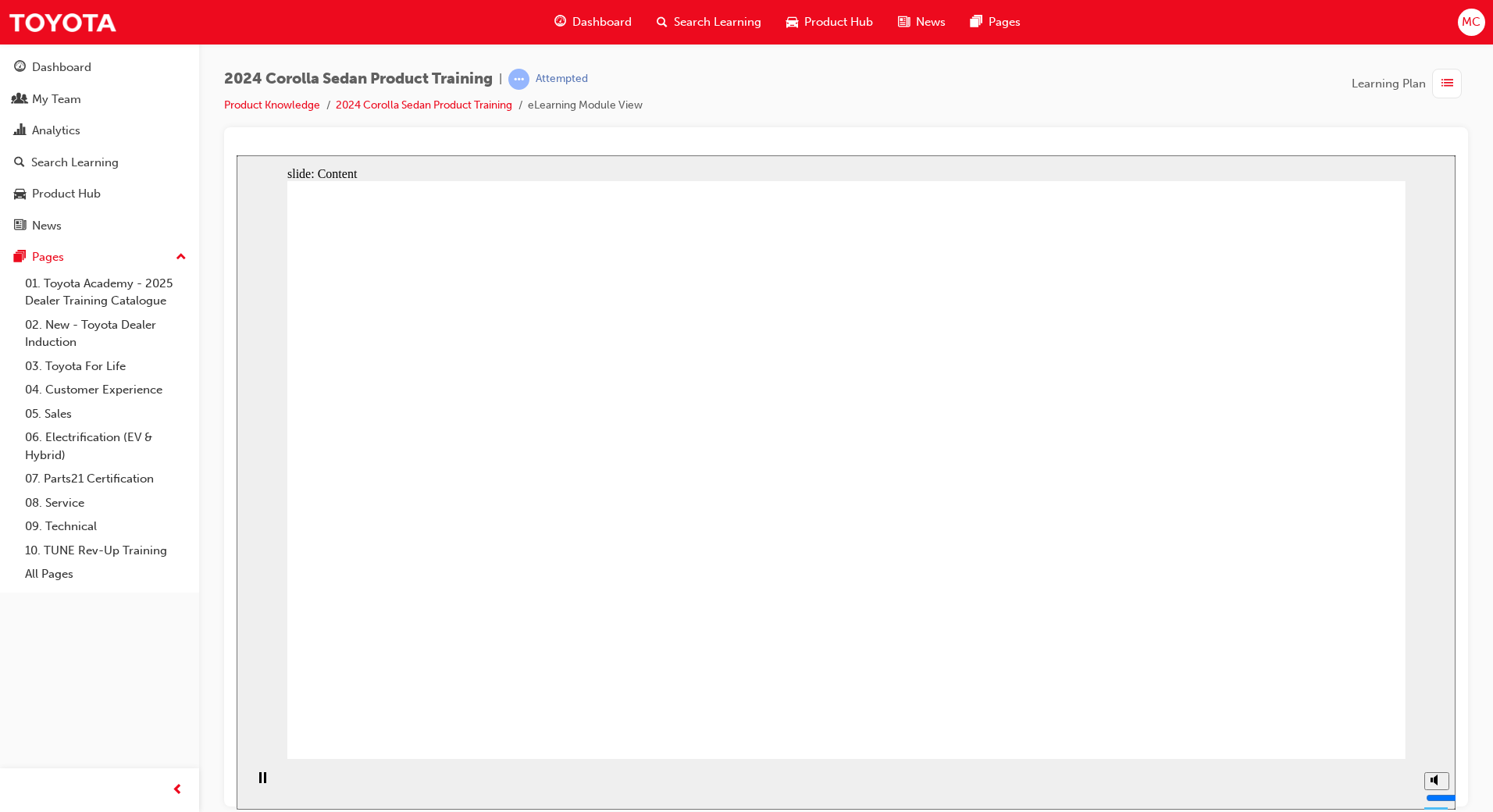 click 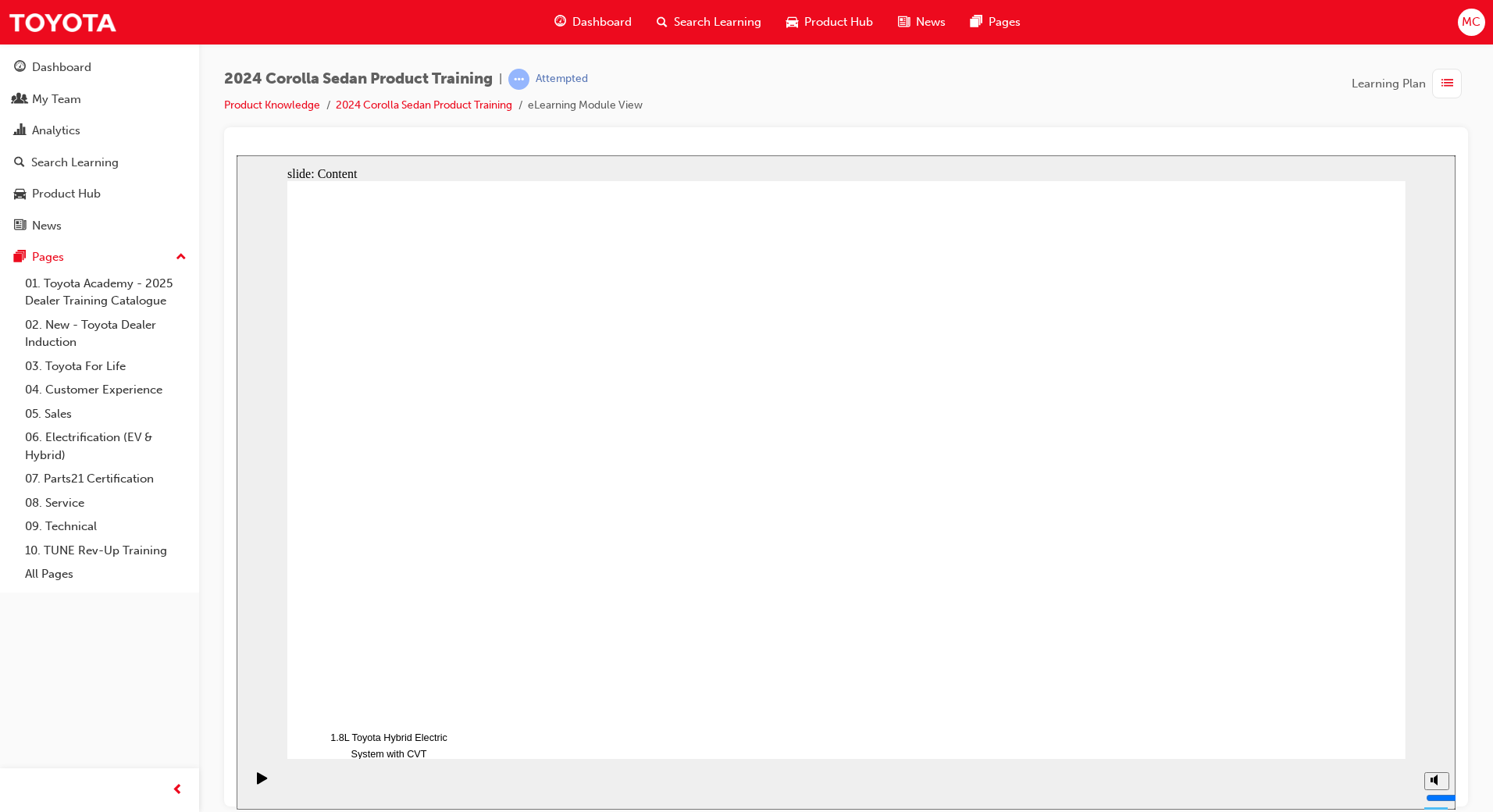 click 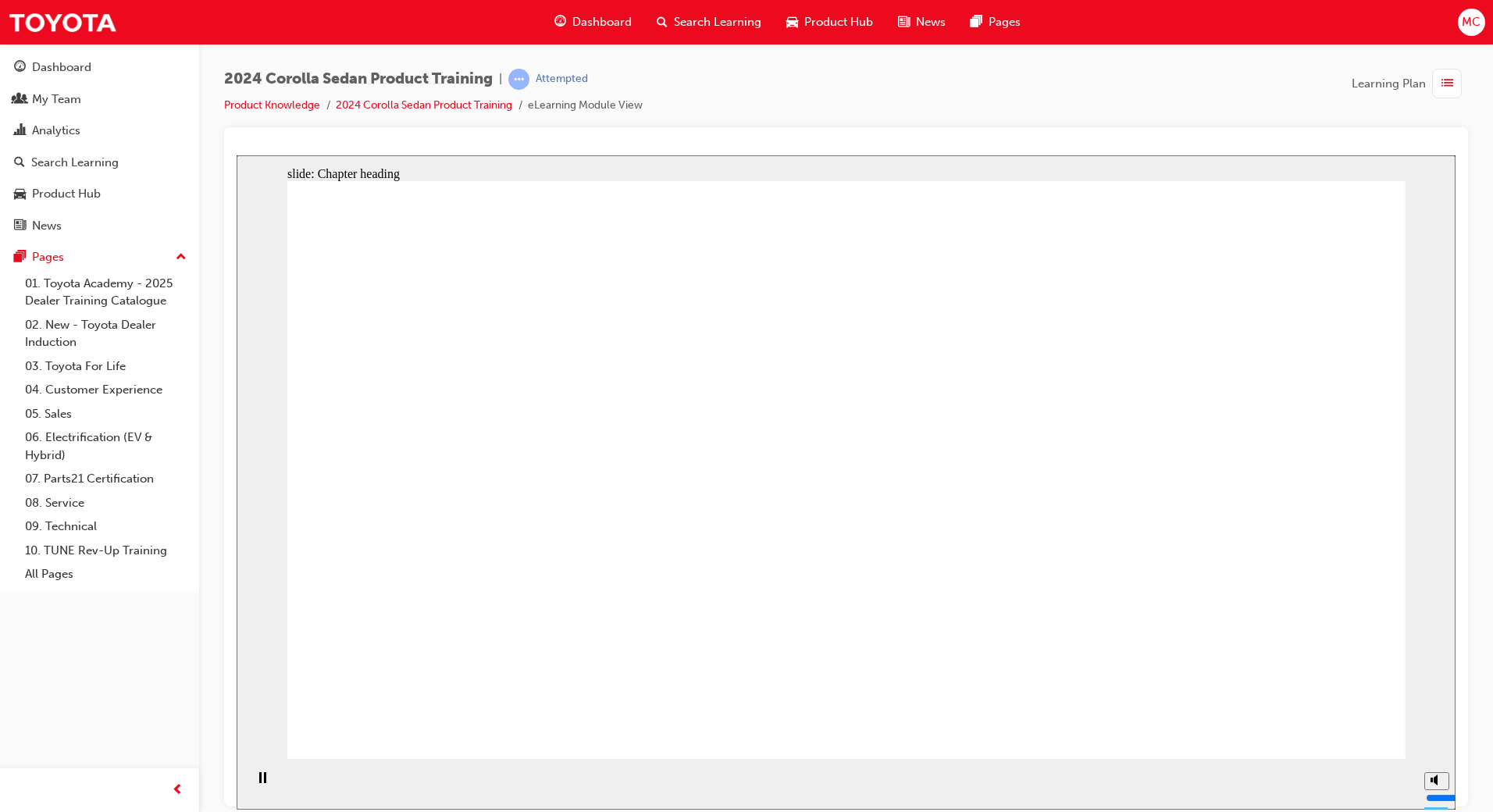 click 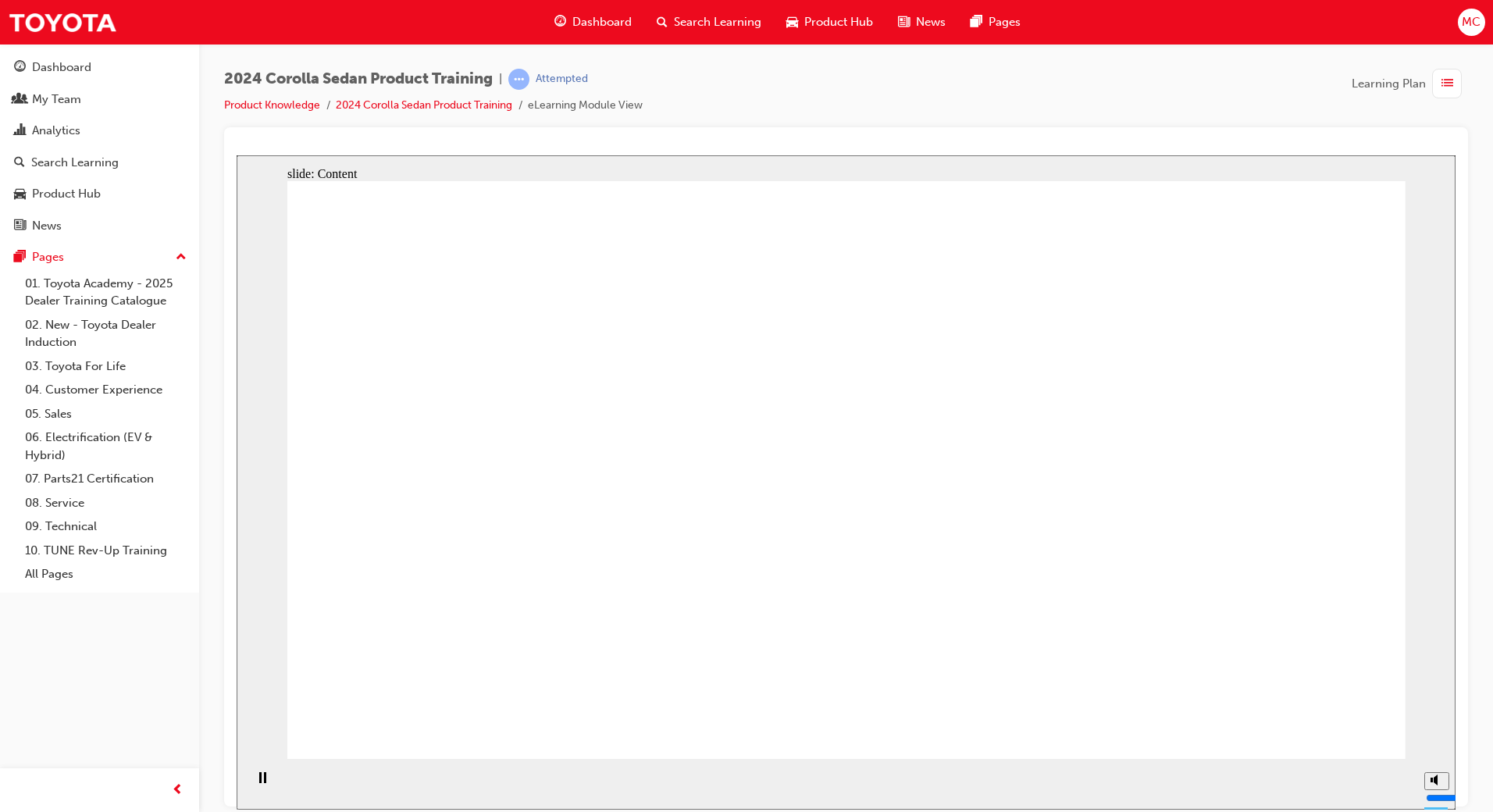 click 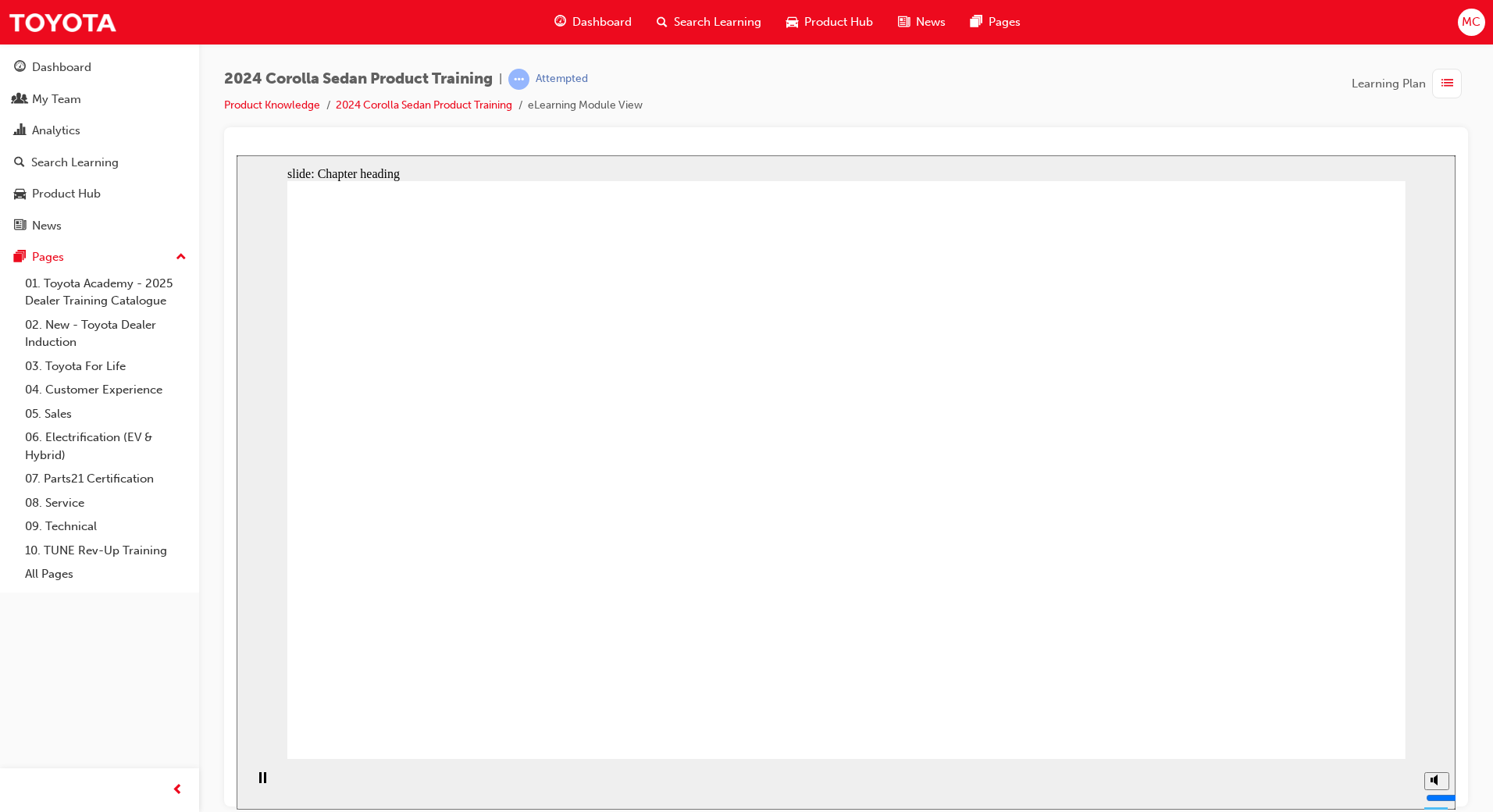 click 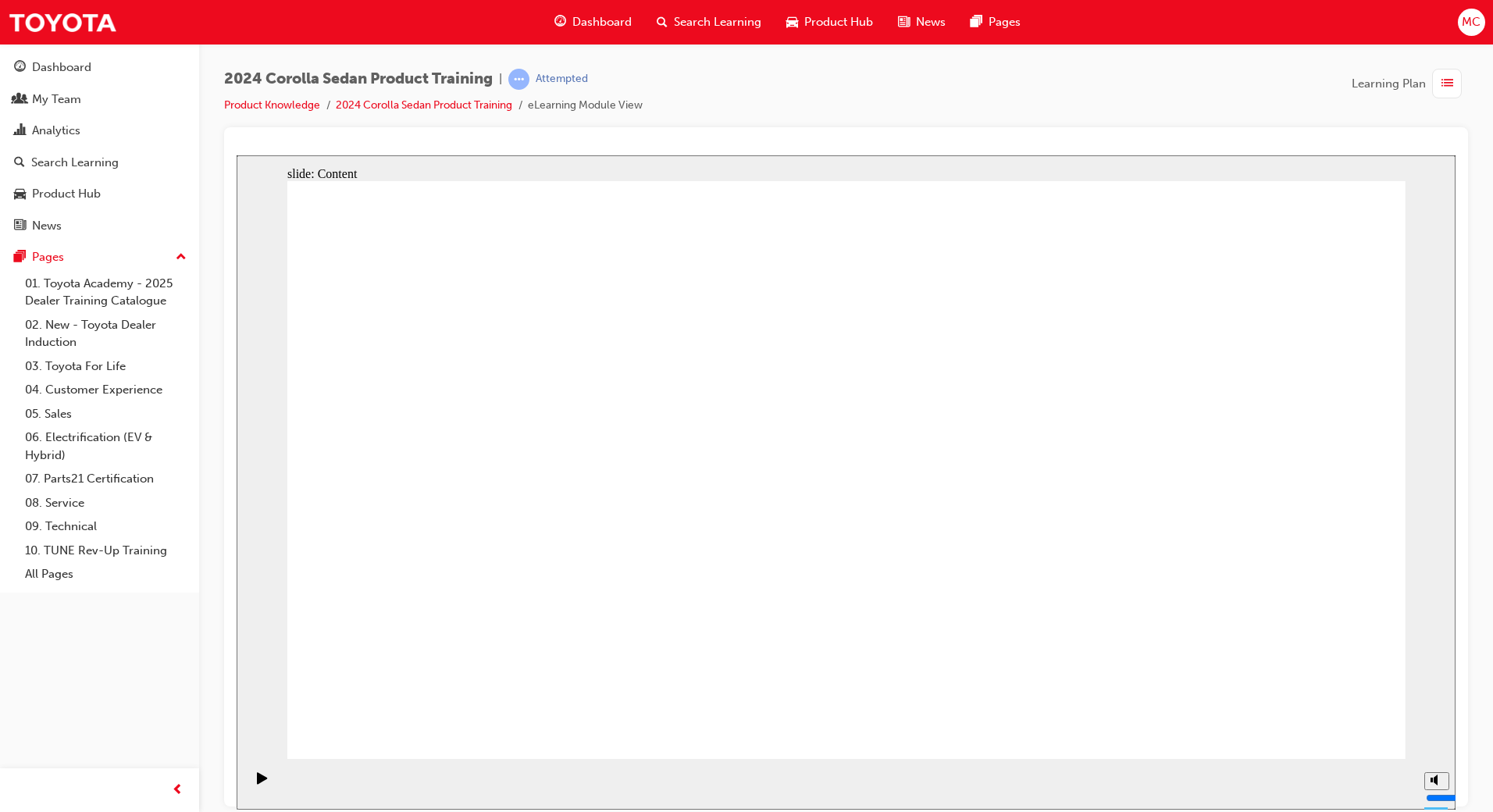 click 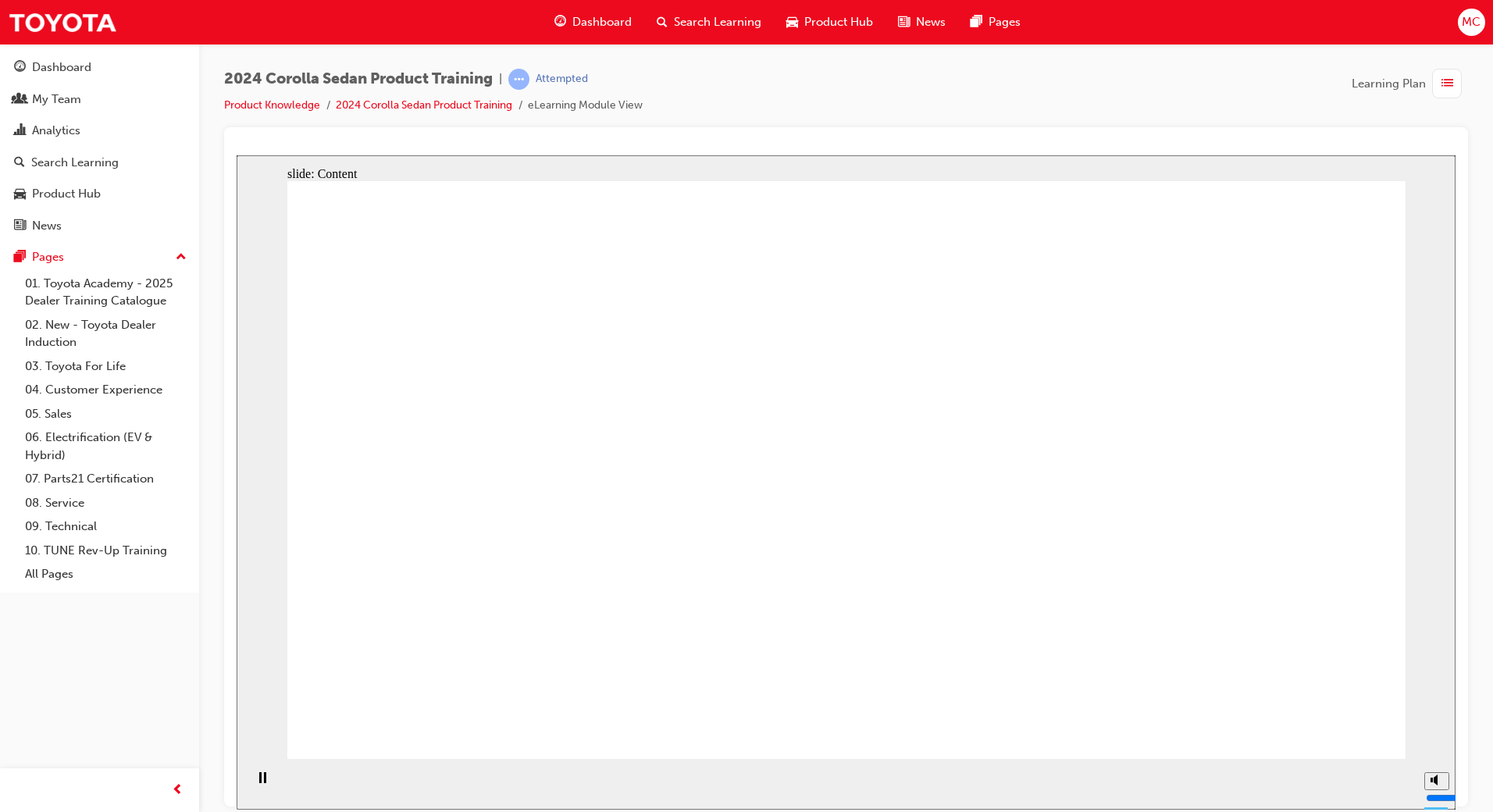 click 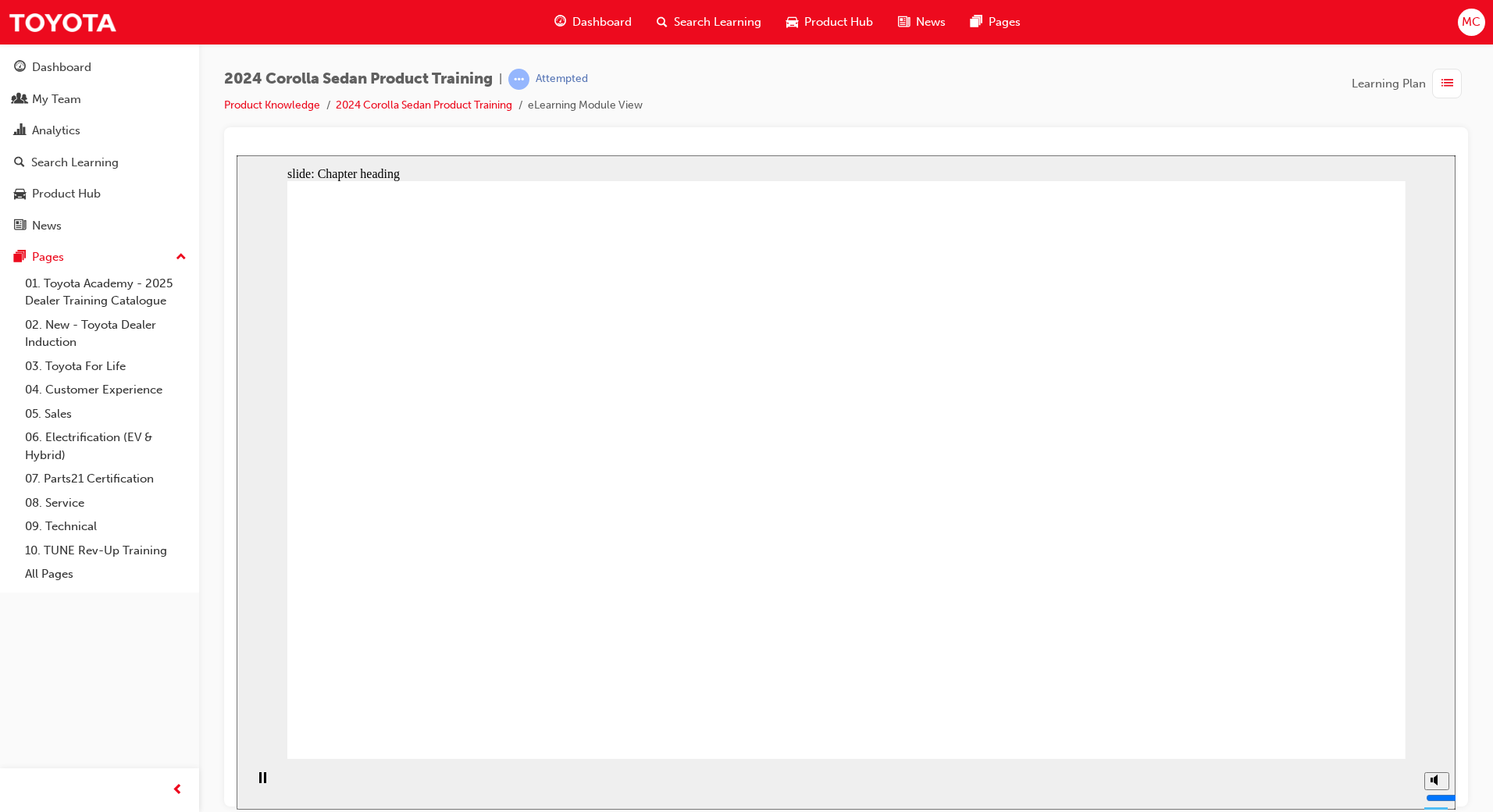 click 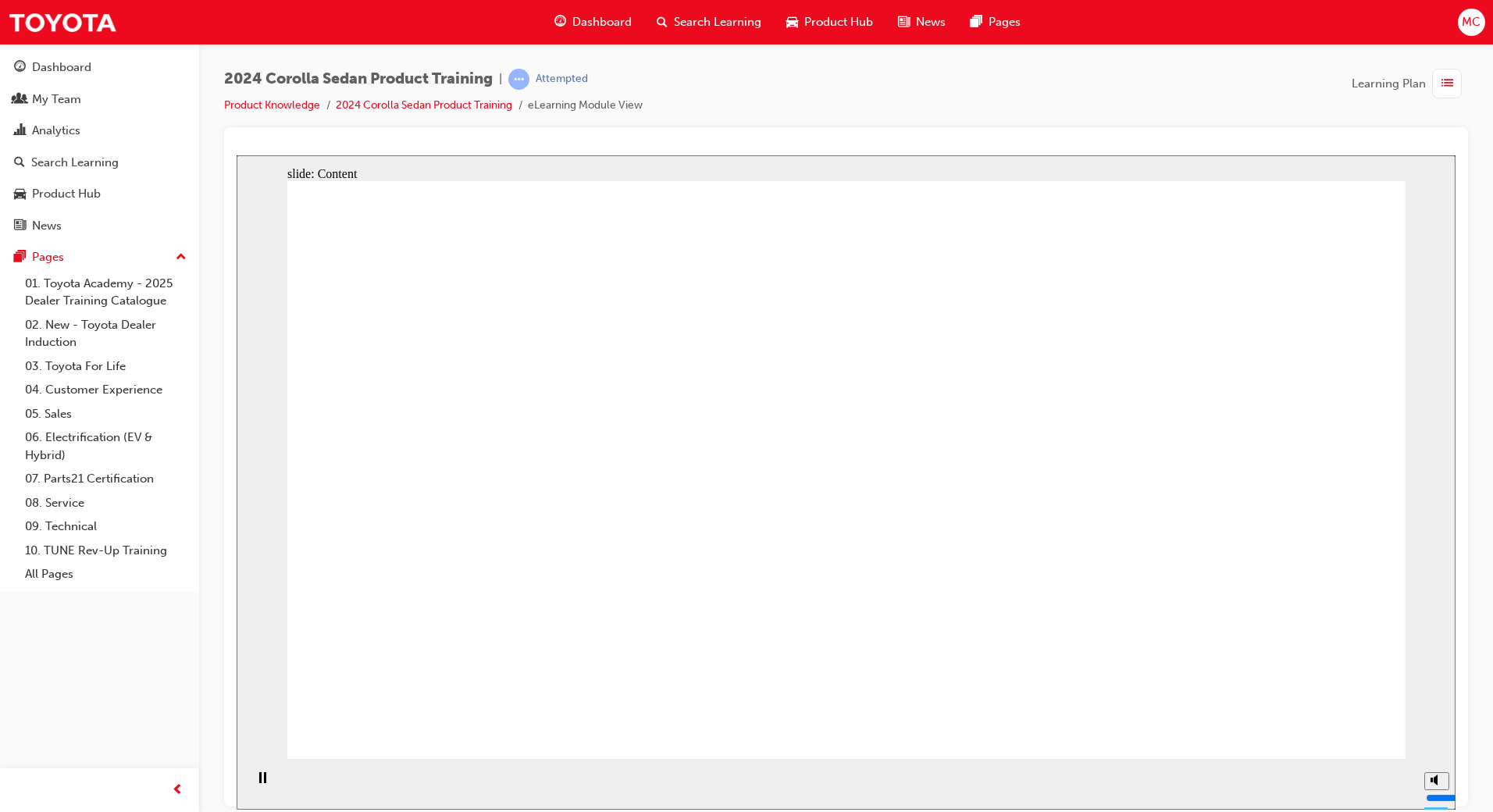 drag, startPoint x: 972, startPoint y: 444, endPoint x: 828, endPoint y: 433, distance: 144.41953 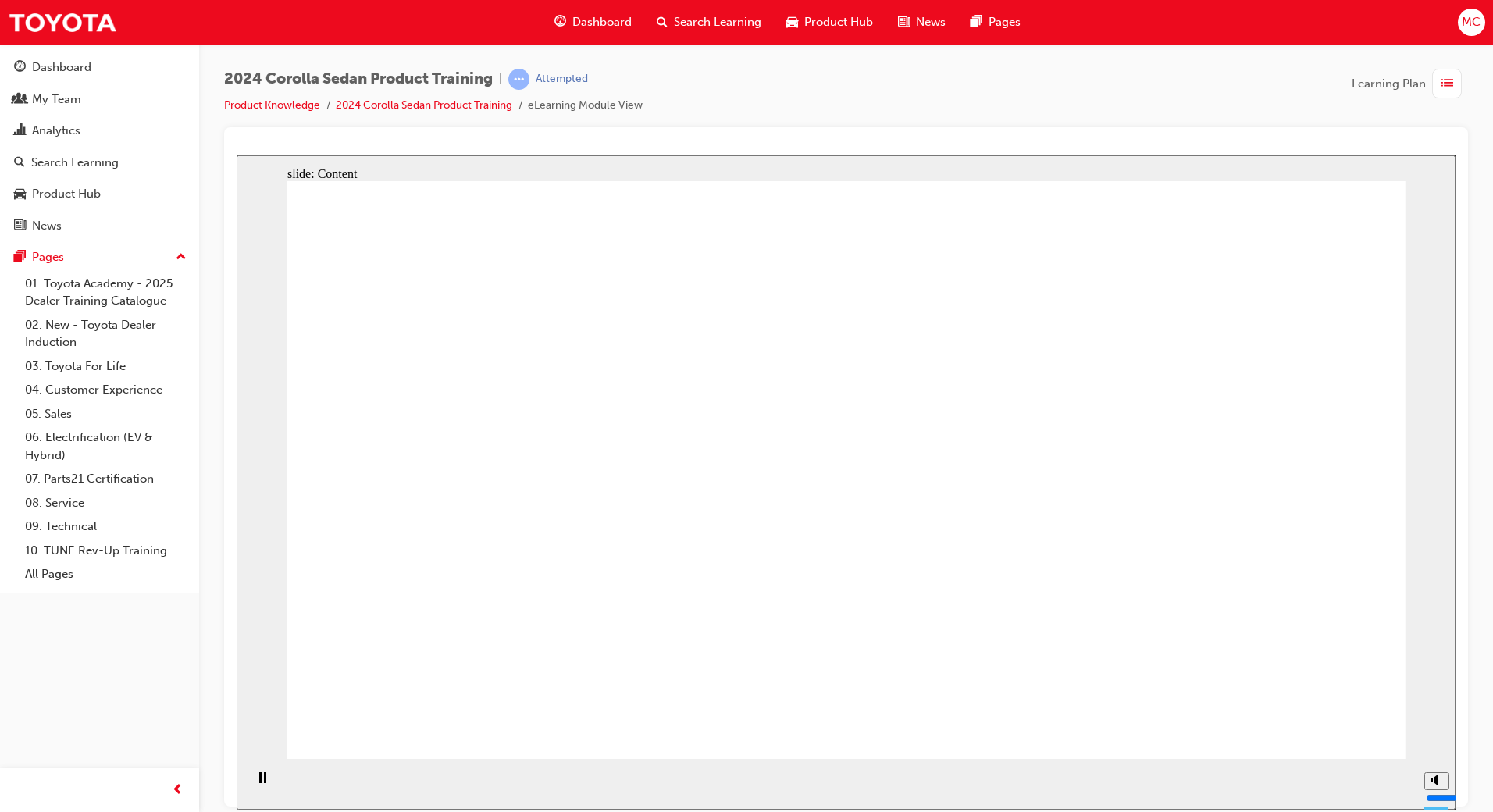 click 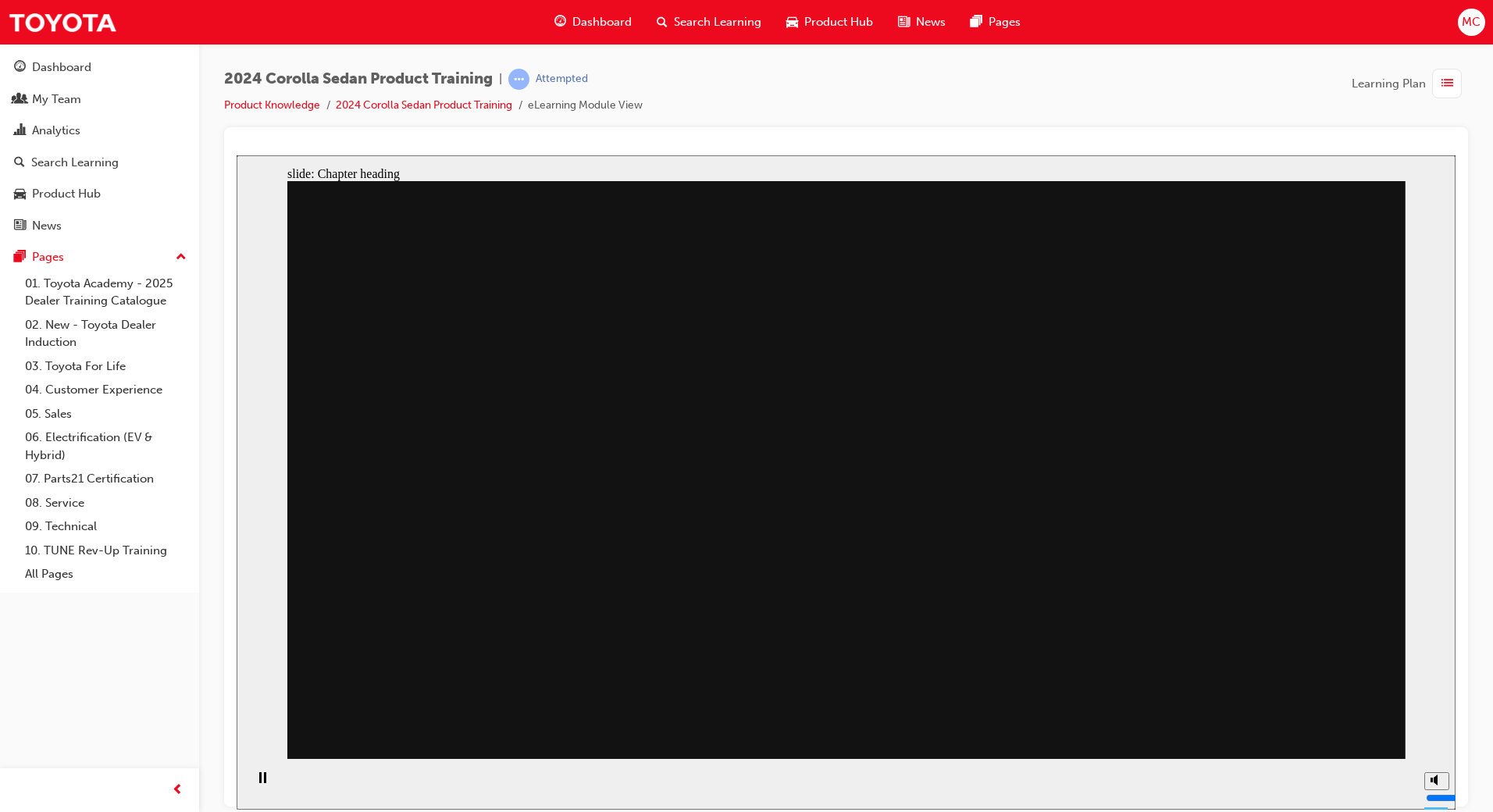 click 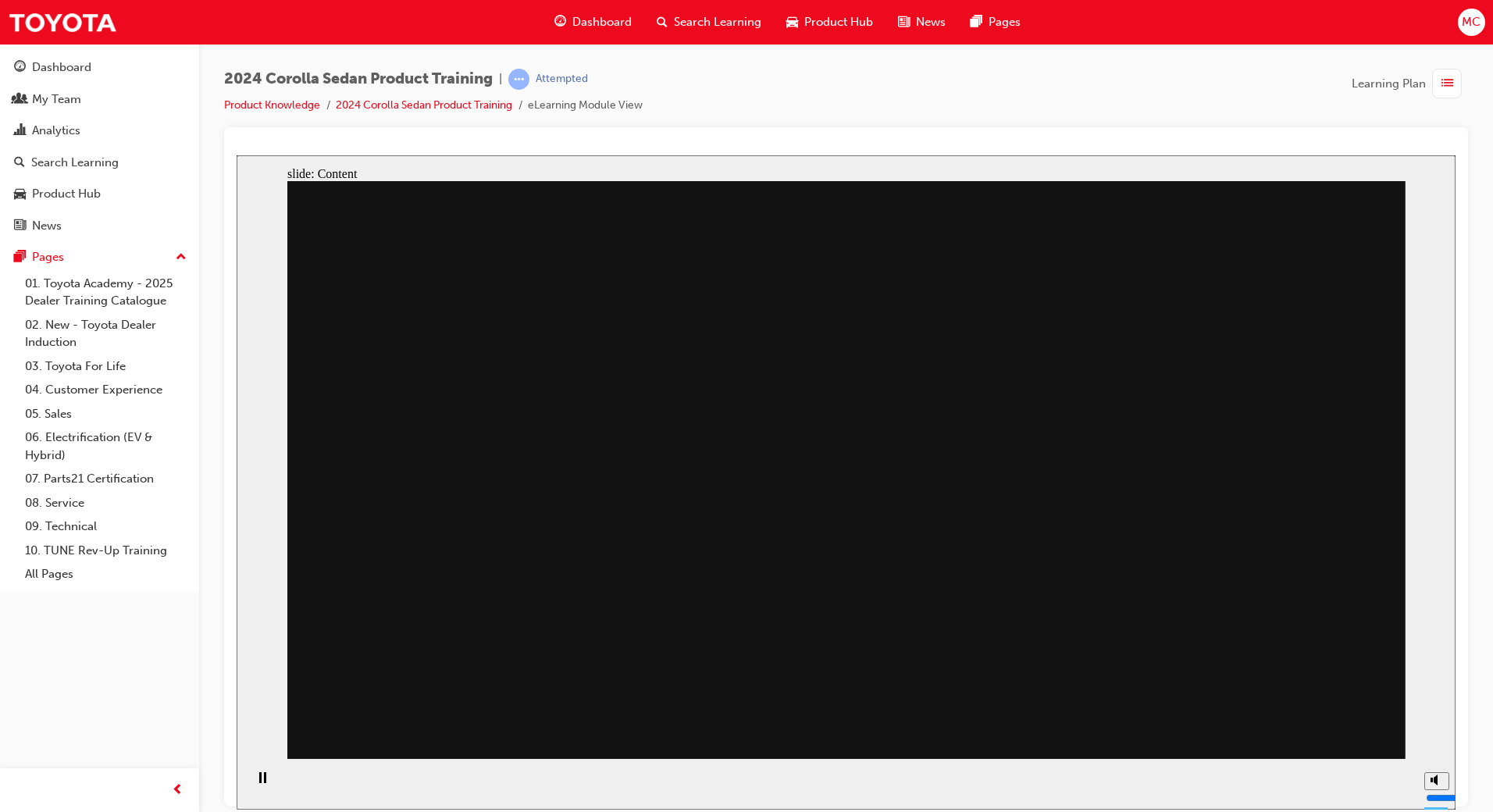 click 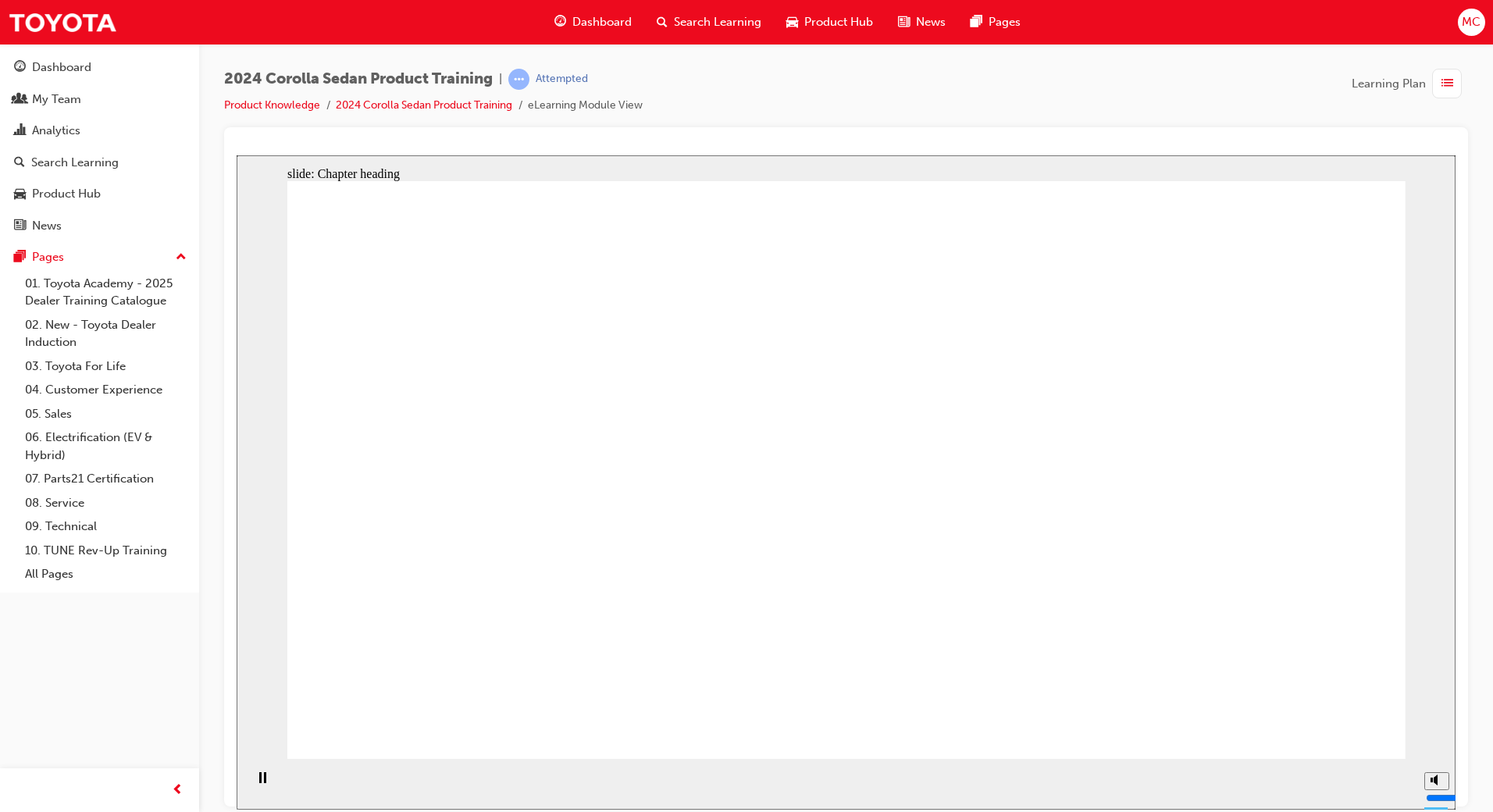 click 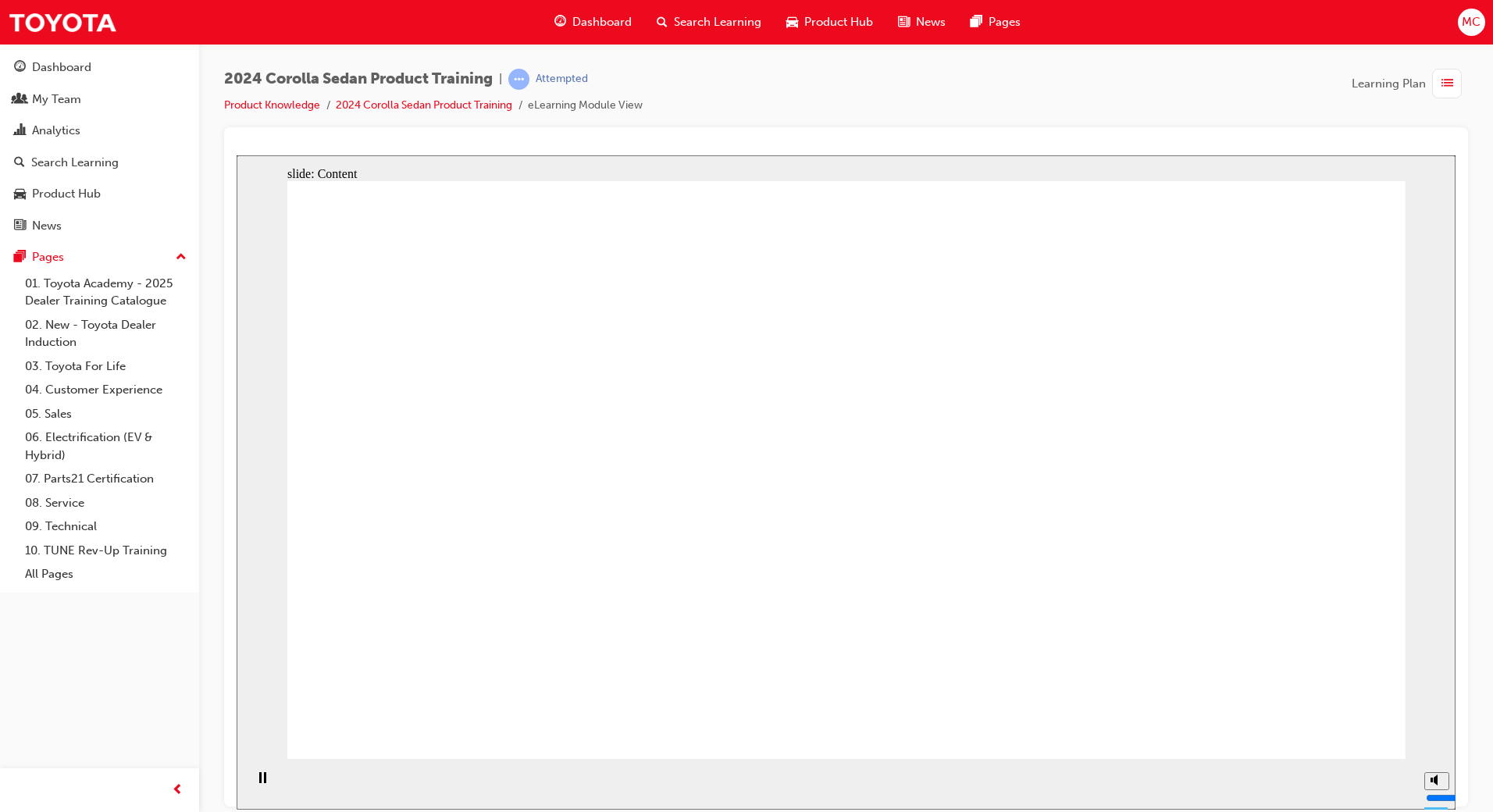 click 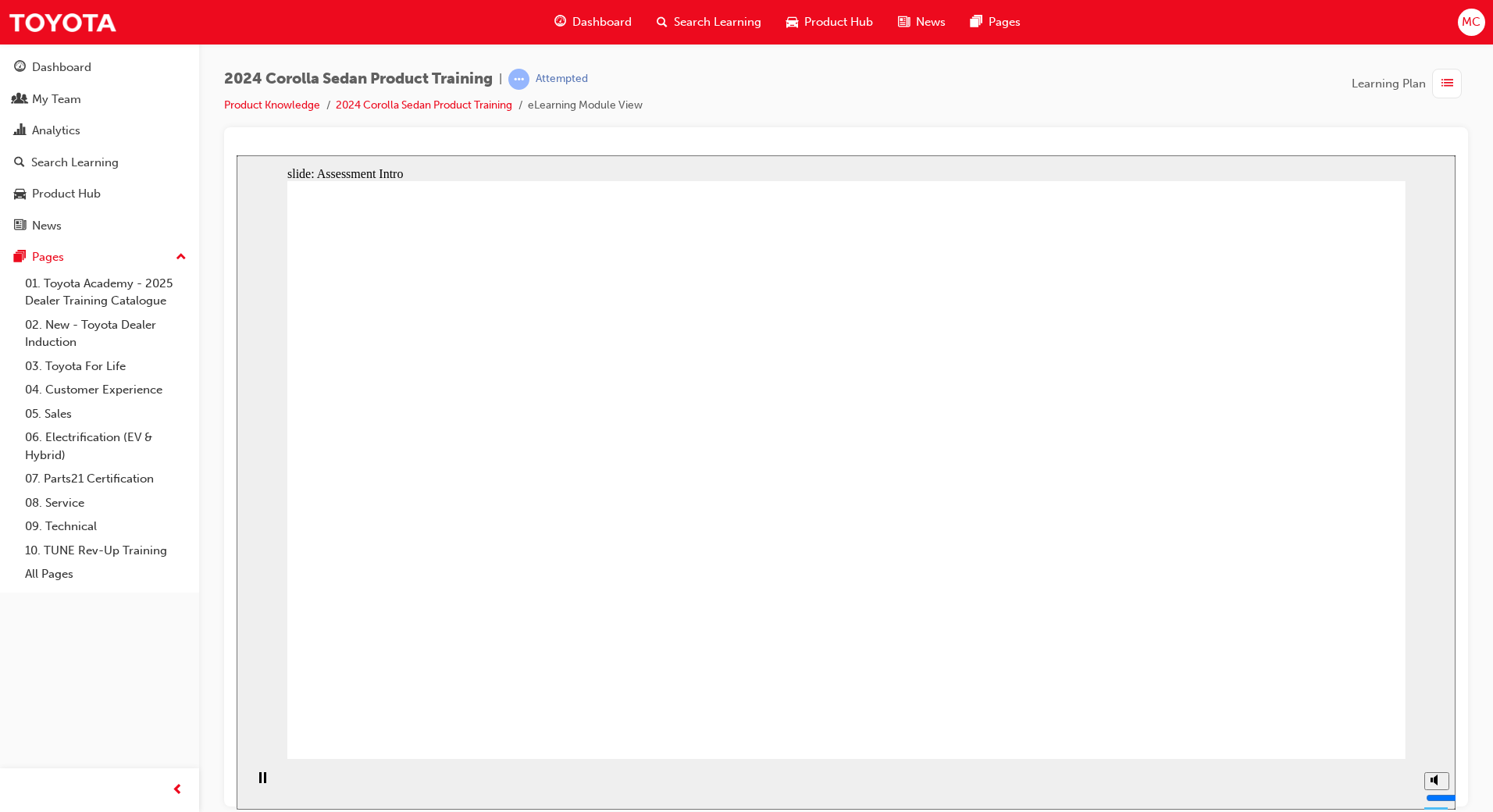 click 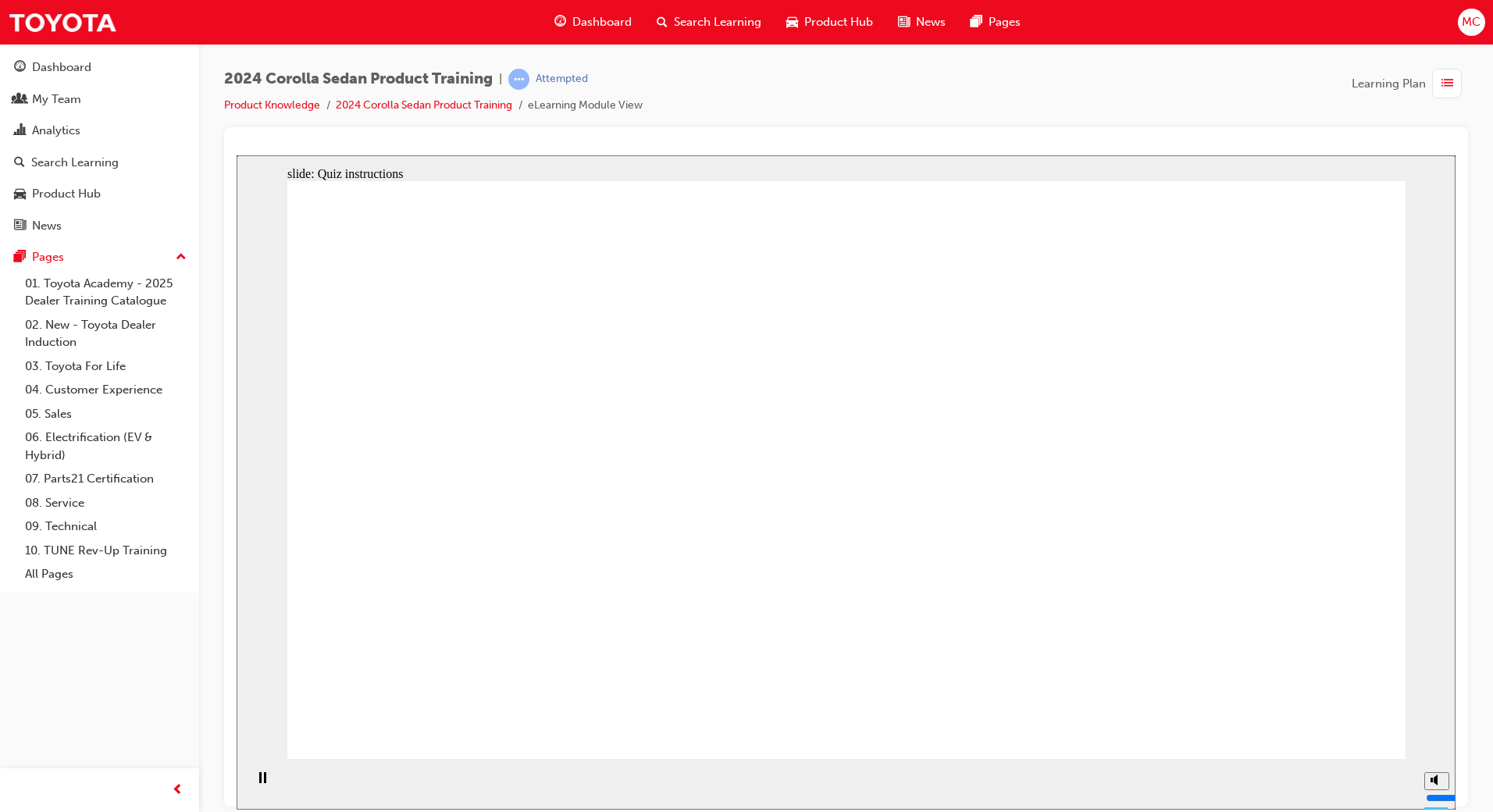click 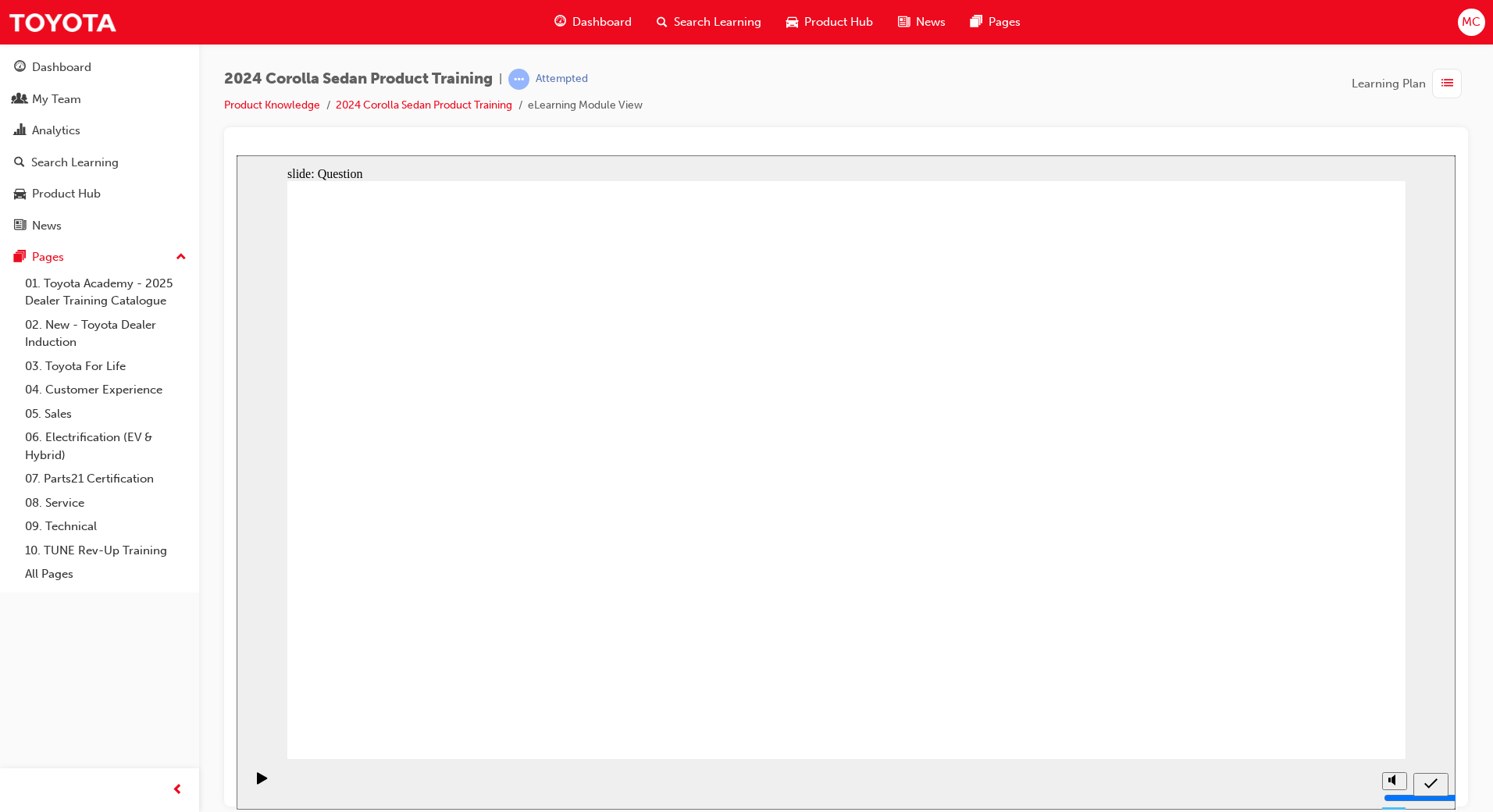 click 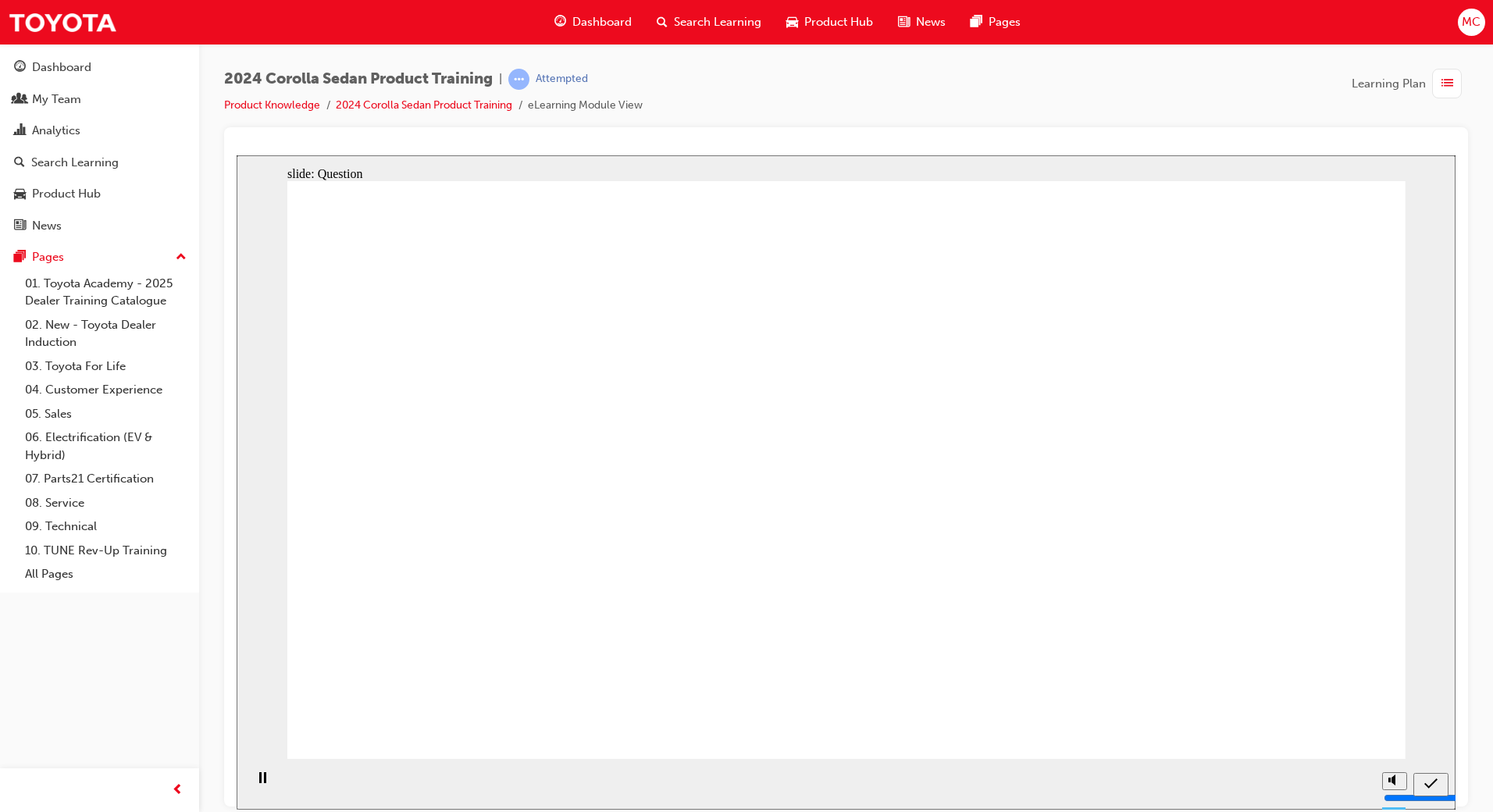 click 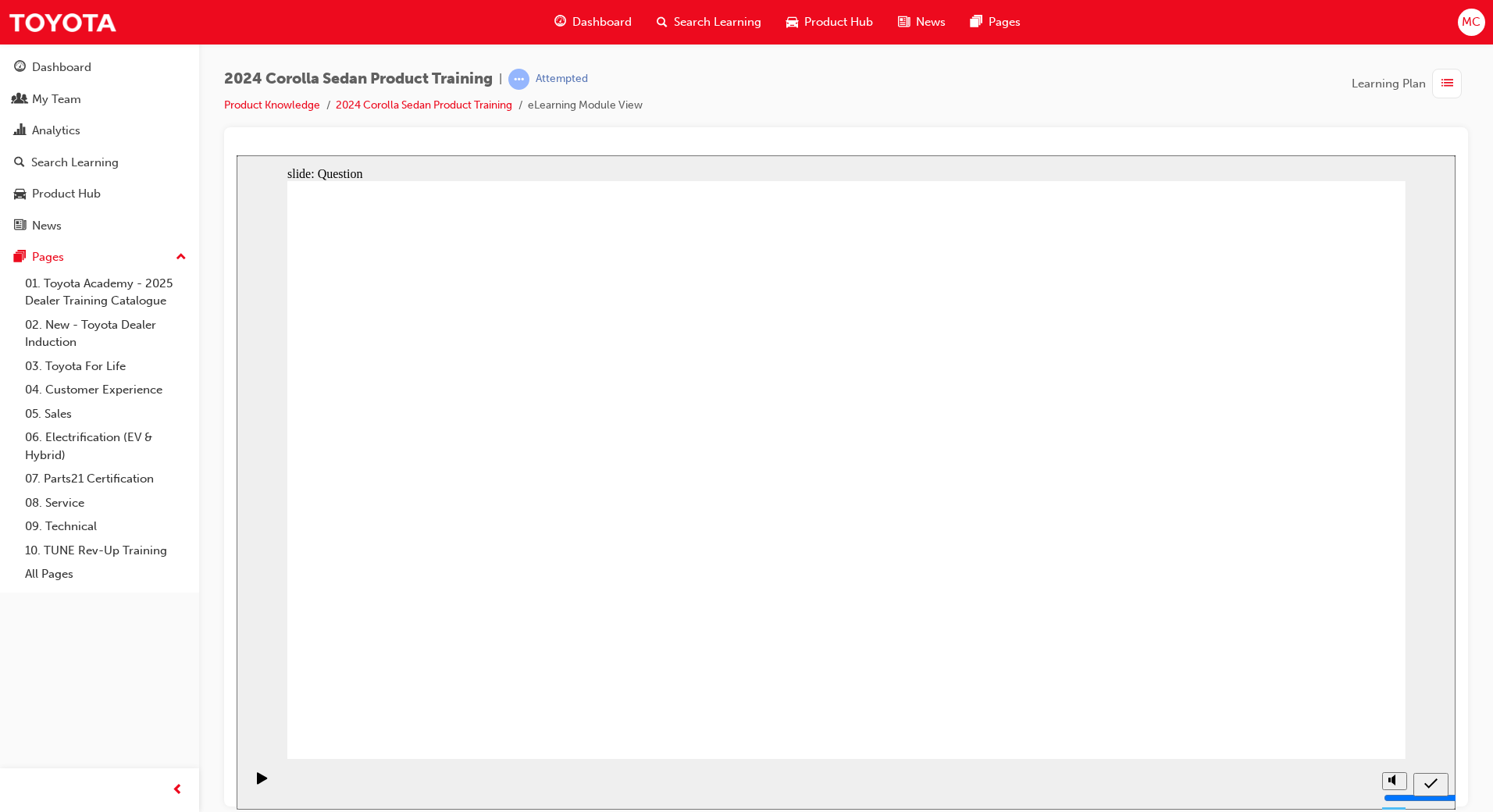 click 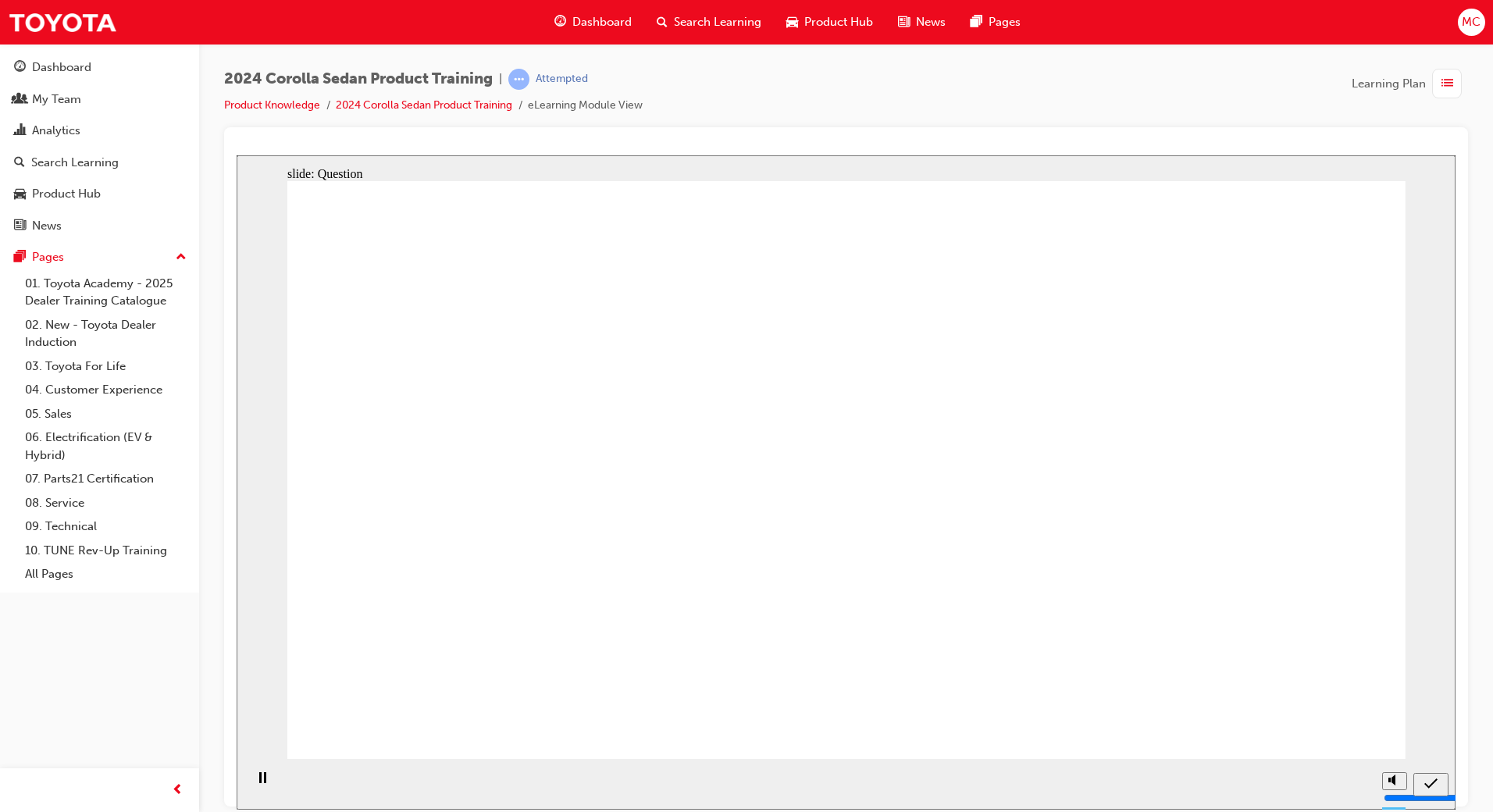click 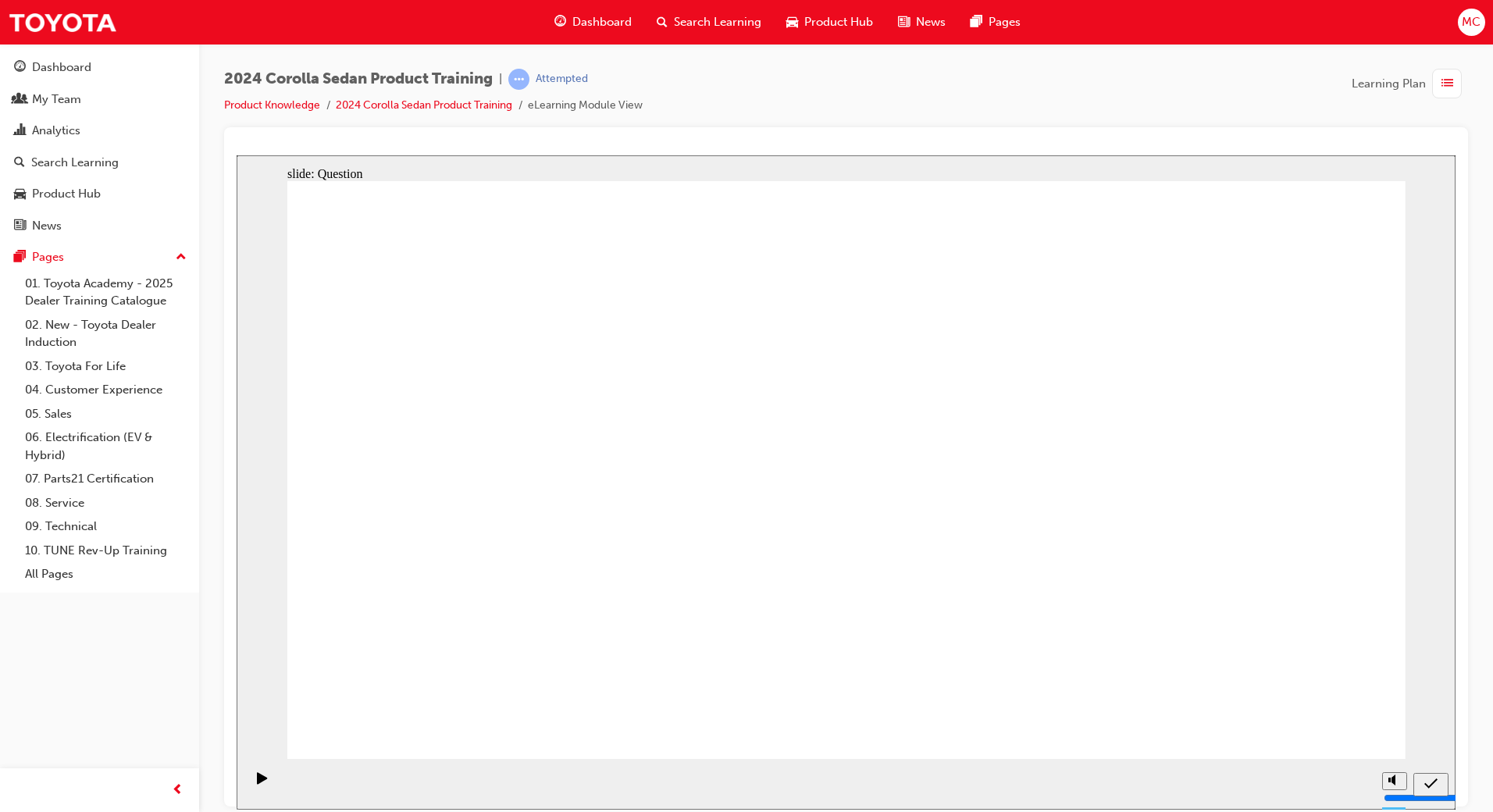 drag, startPoint x: 922, startPoint y: 411, endPoint x: 565, endPoint y: 607, distance: 407.2653 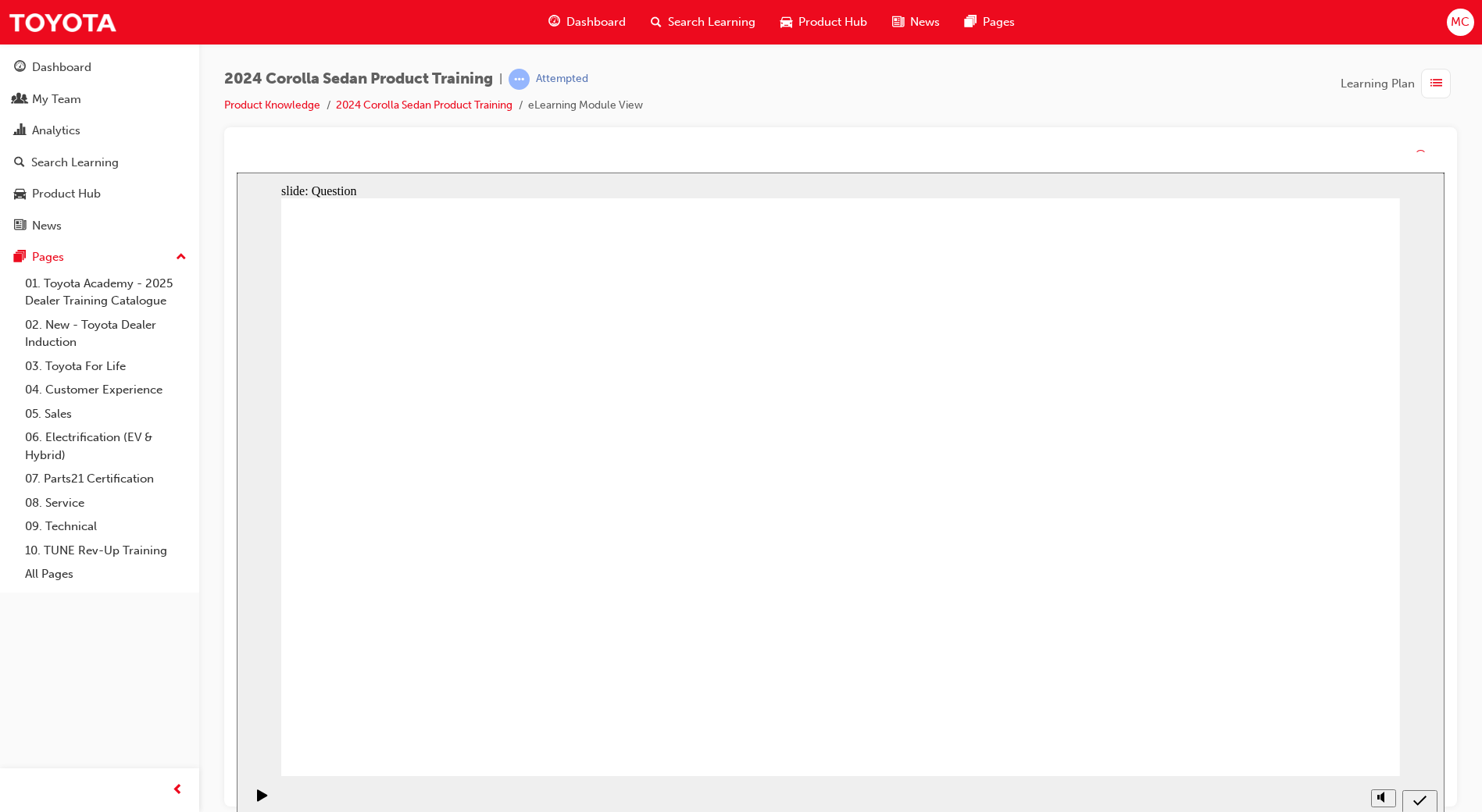 drag, startPoint x: 848, startPoint y: 599, endPoint x: 840, endPoint y: 600, distance: 8.062258 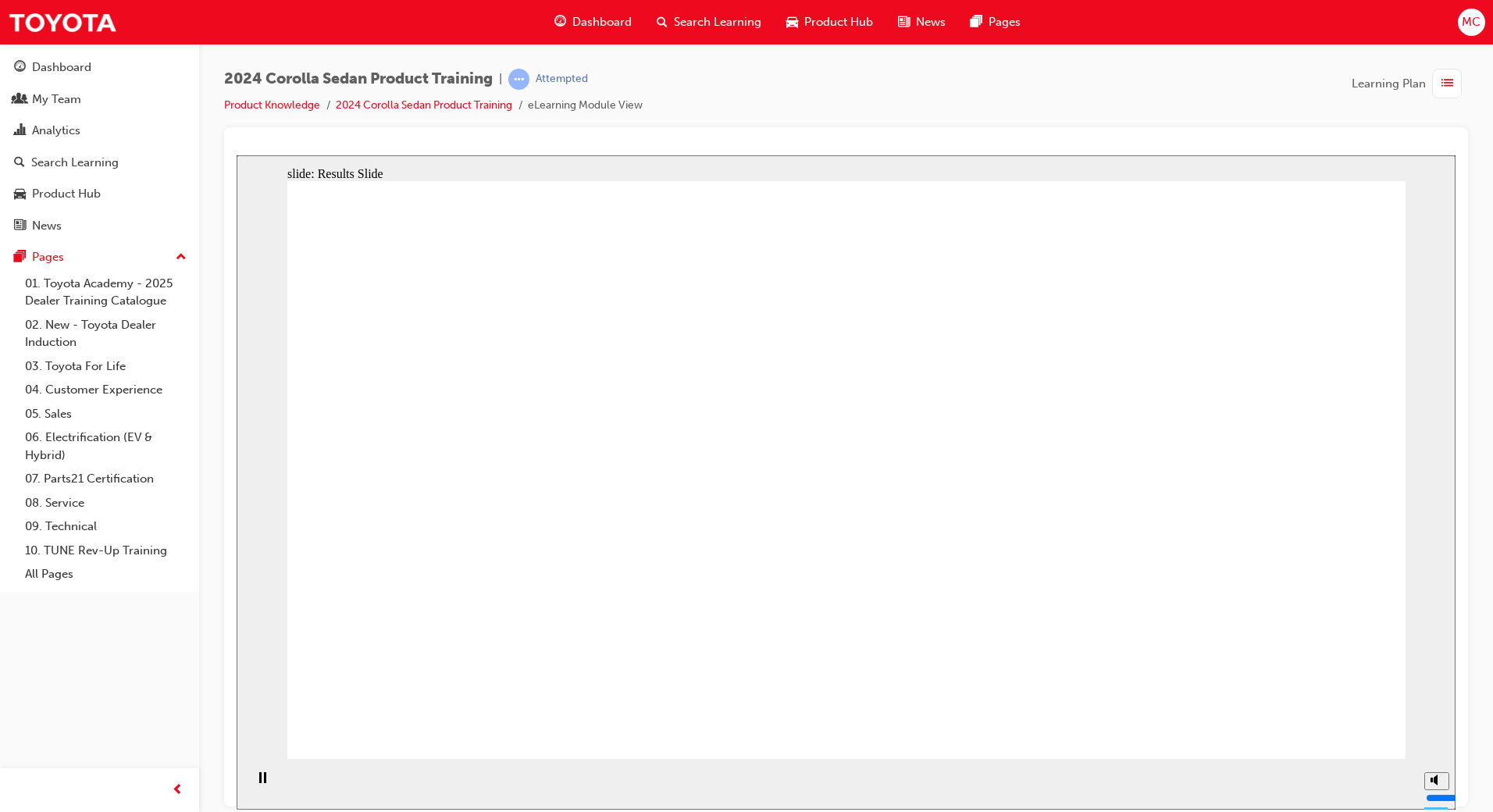 click 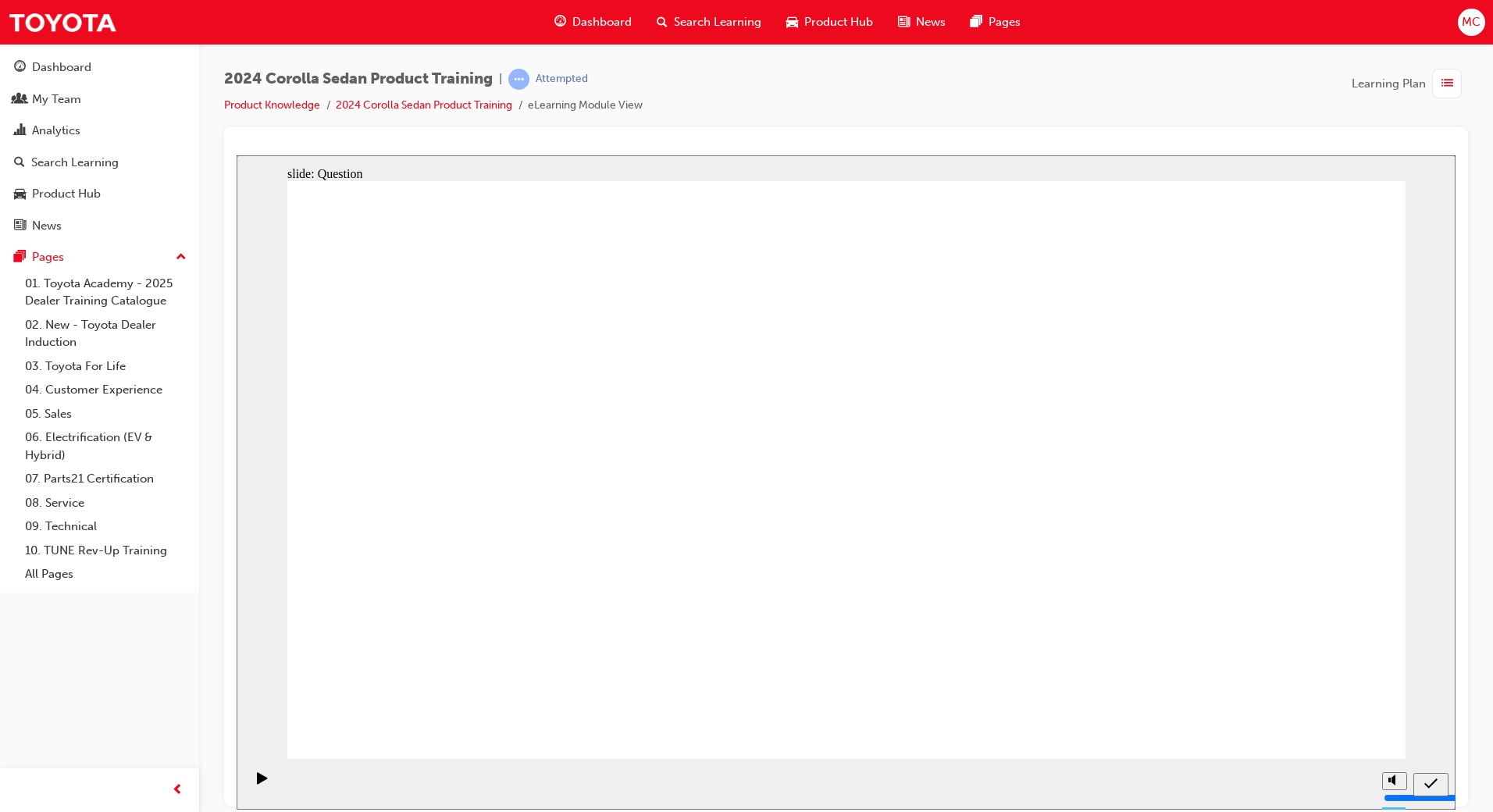 click 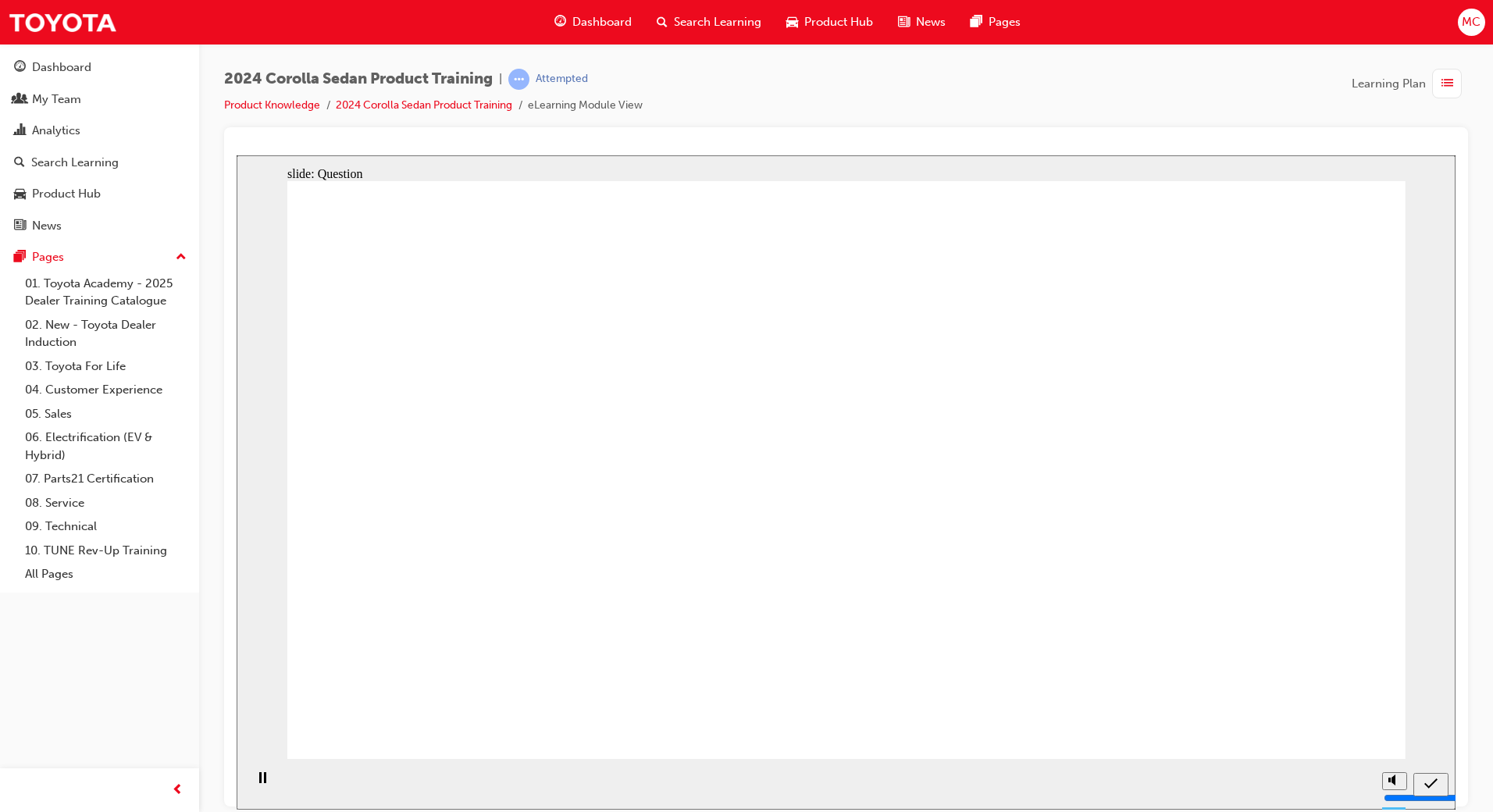 drag, startPoint x: 944, startPoint y: 450, endPoint x: 571, endPoint y: 615, distance: 407.86517 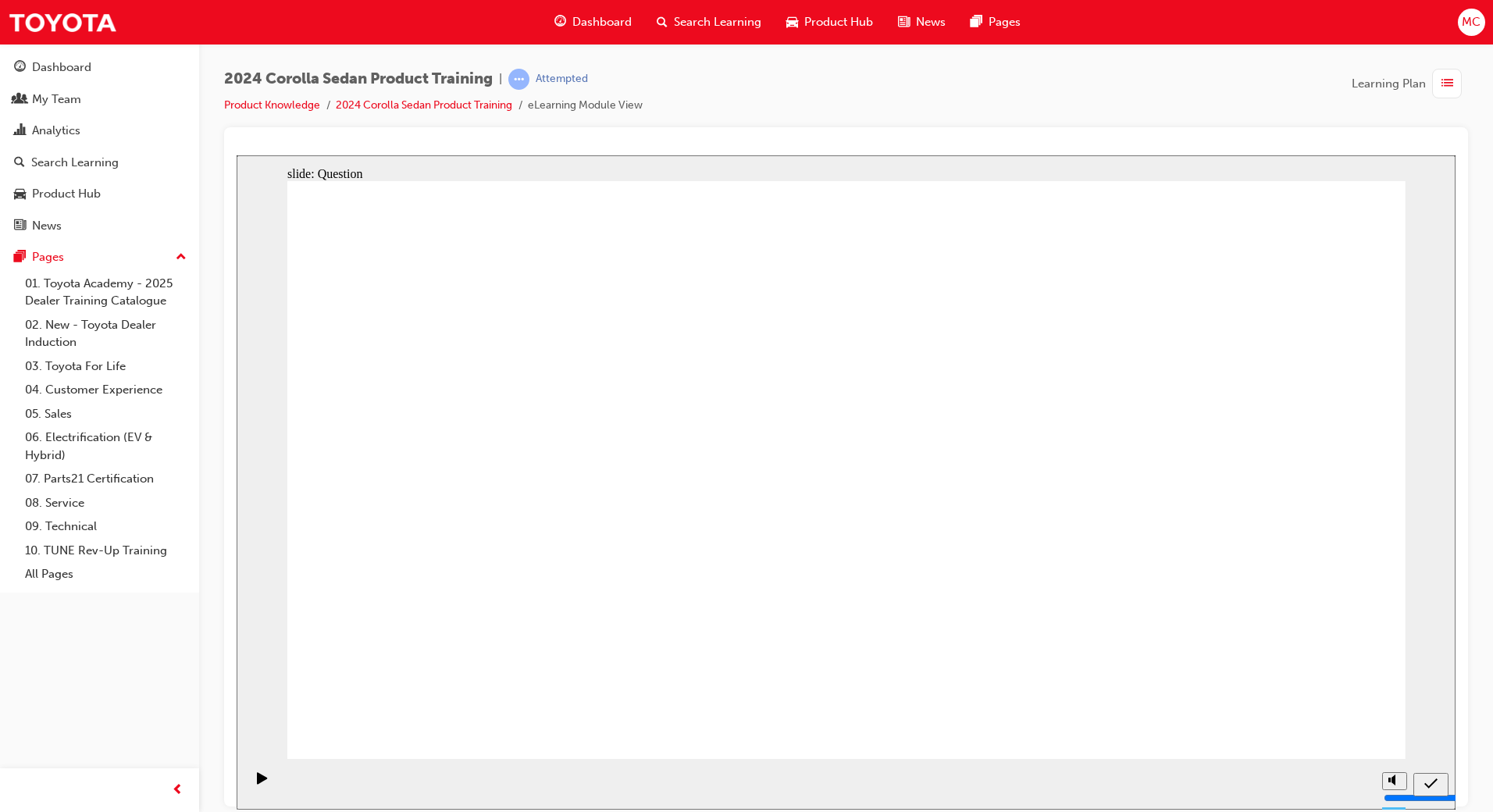 drag, startPoint x: 574, startPoint y: 429, endPoint x: 754, endPoint y: 584, distance: 237.53947 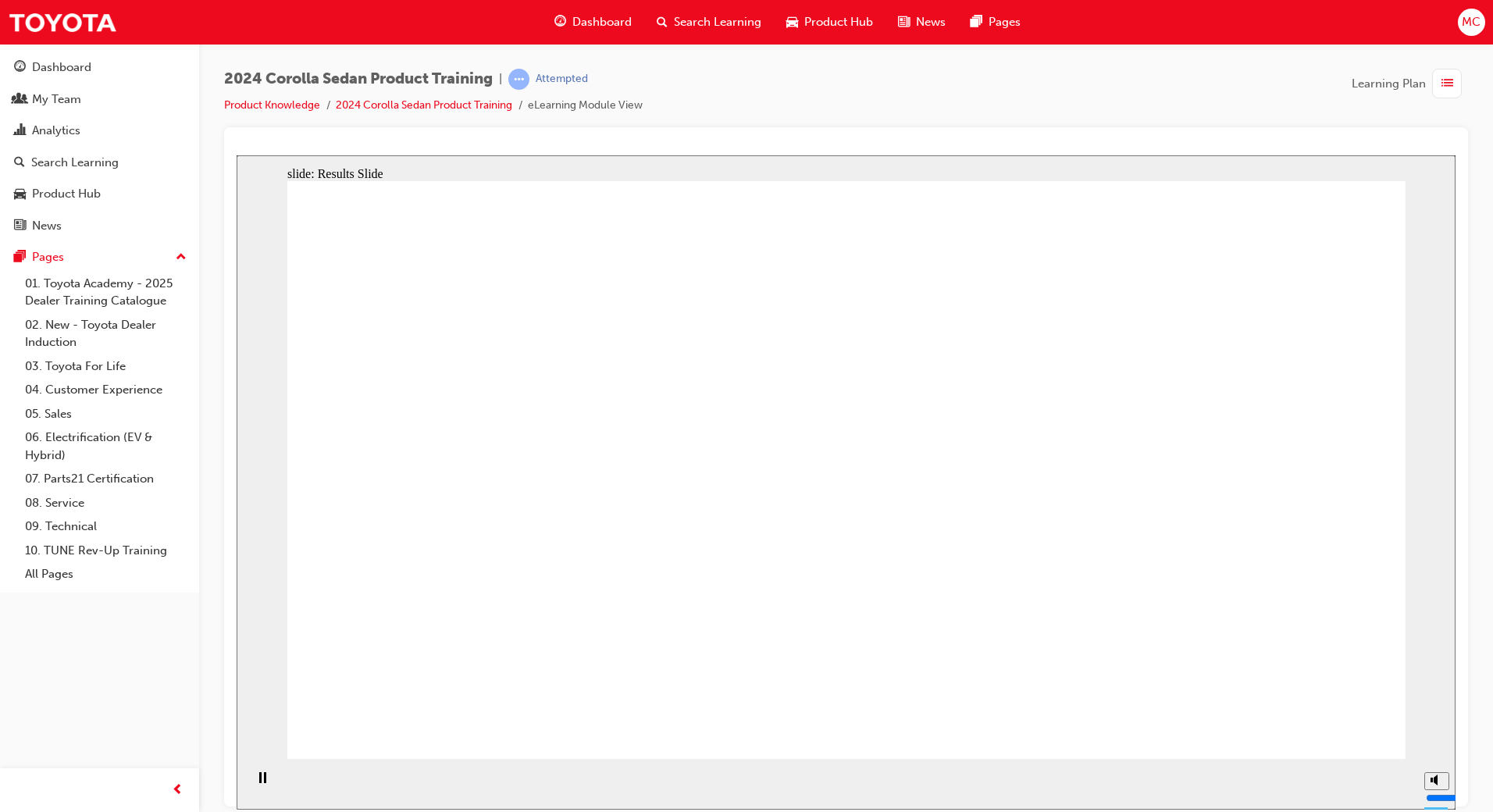 click 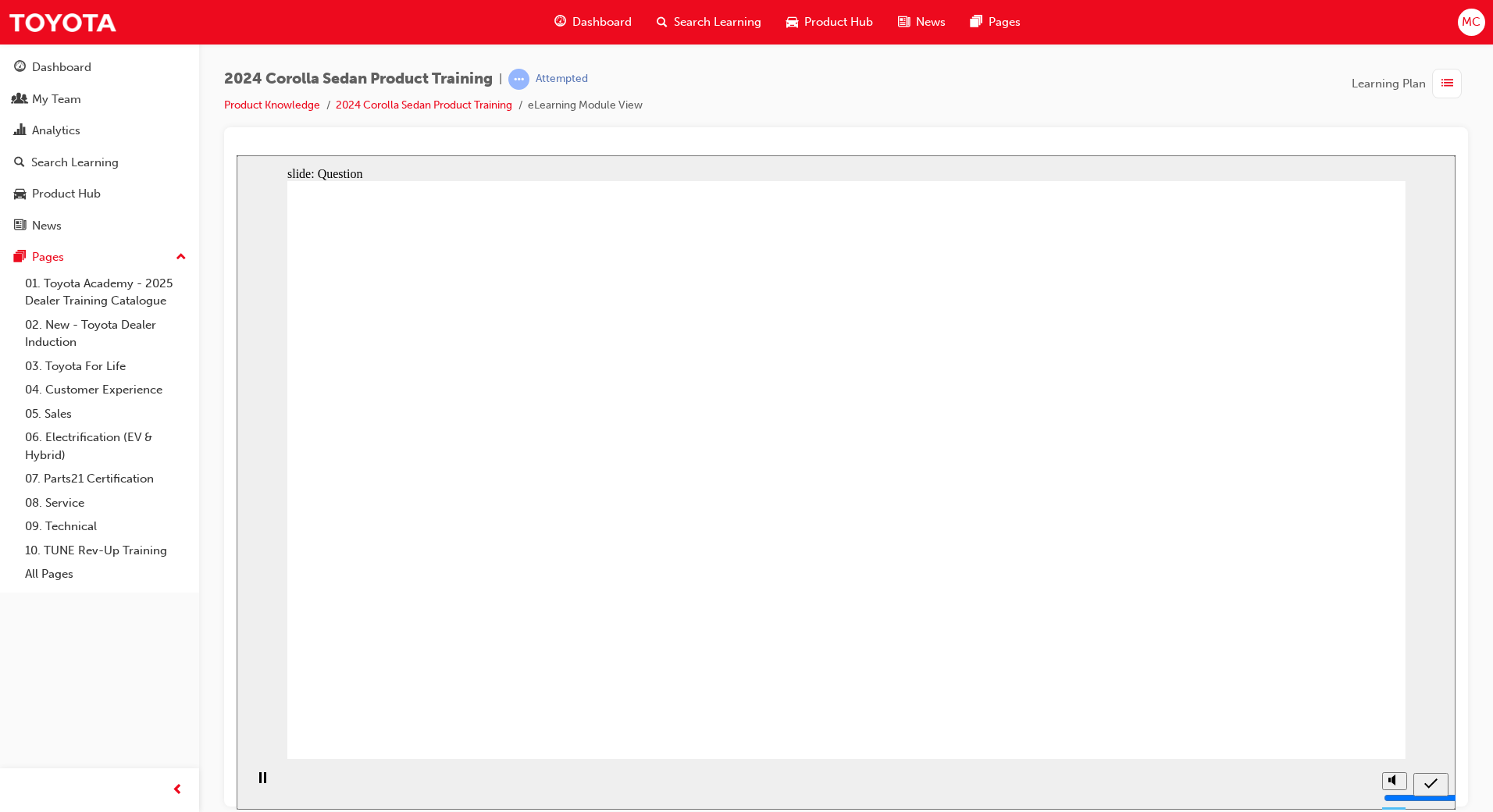 click 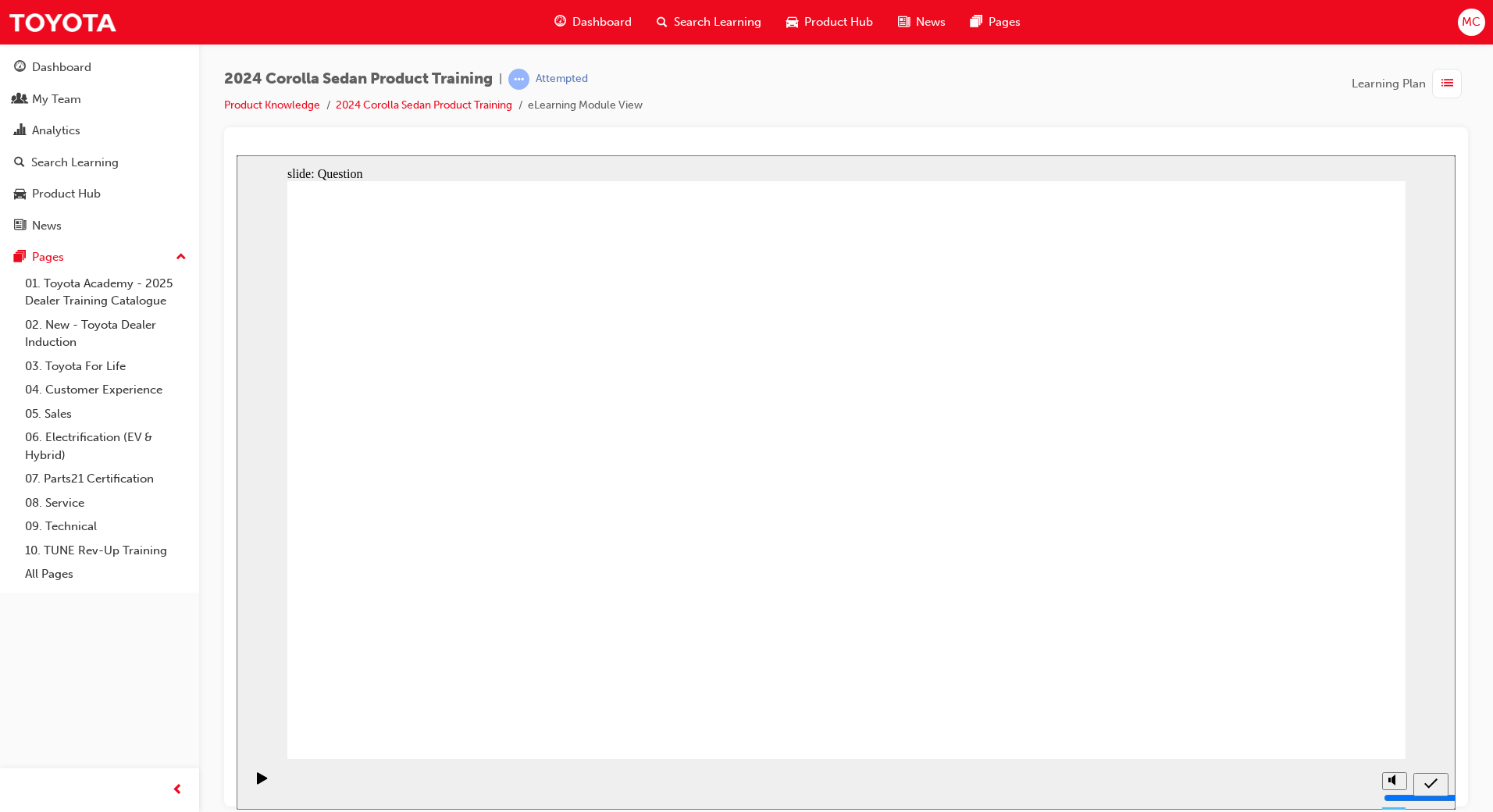 click 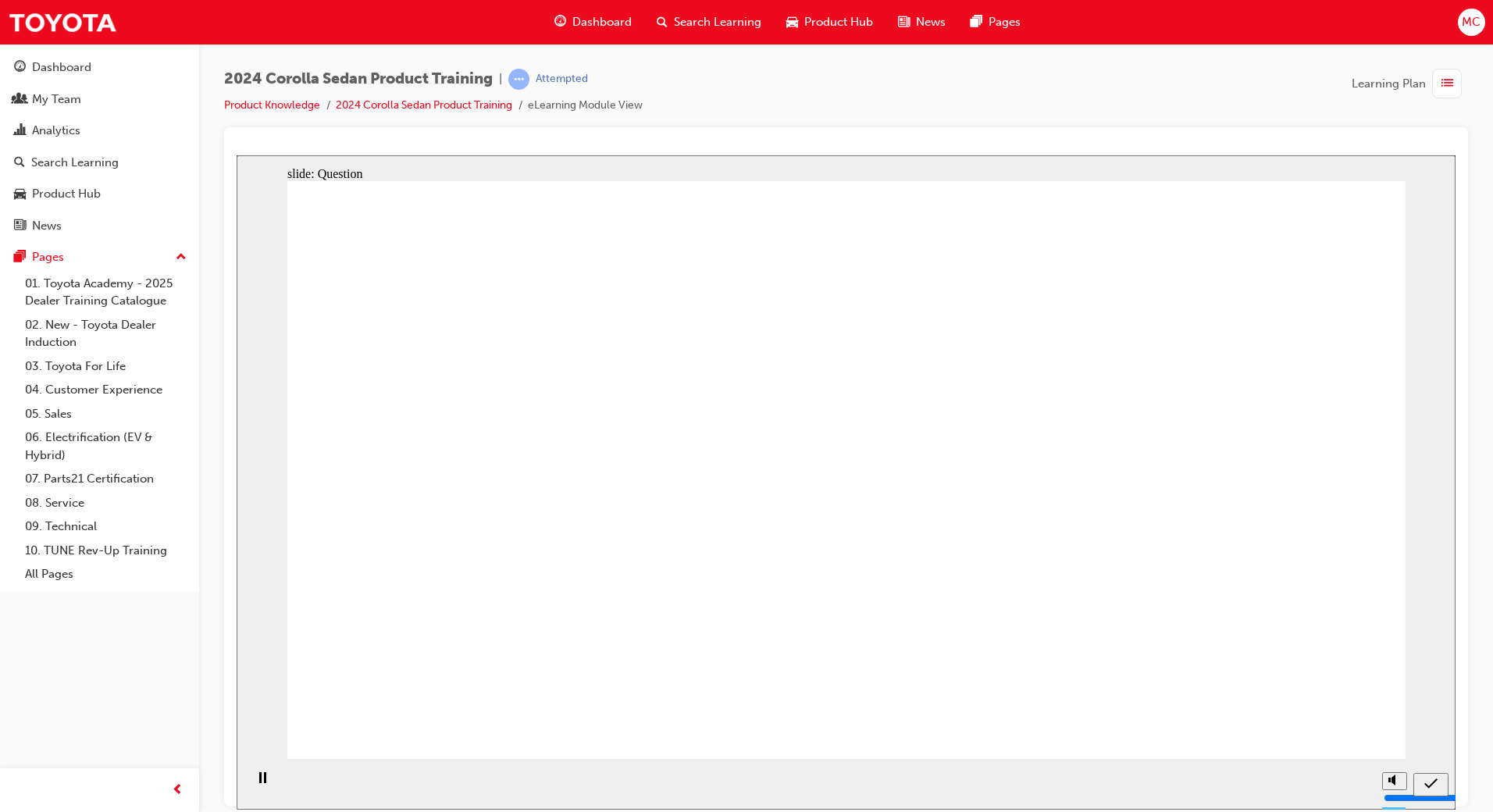 click 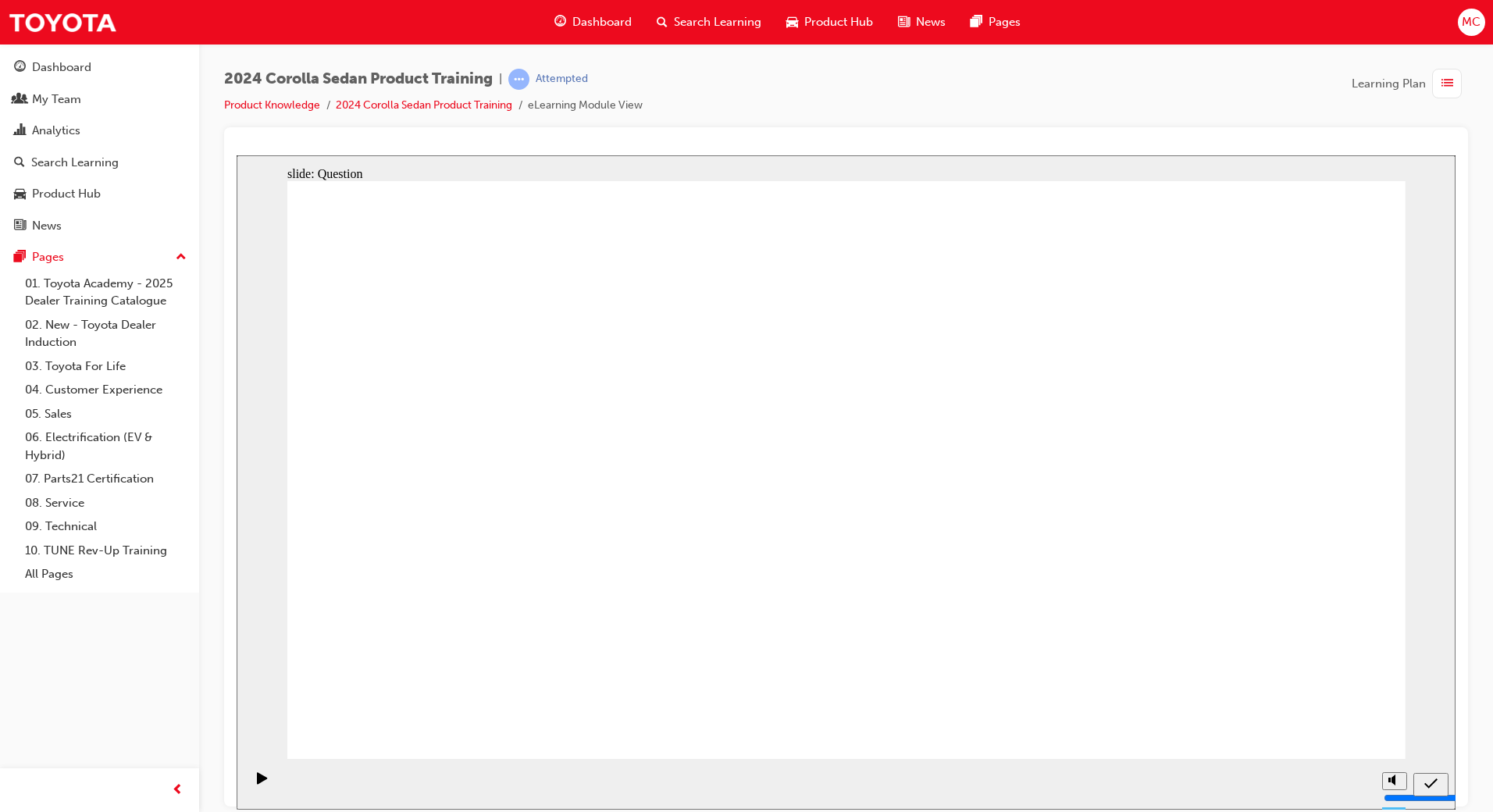 click 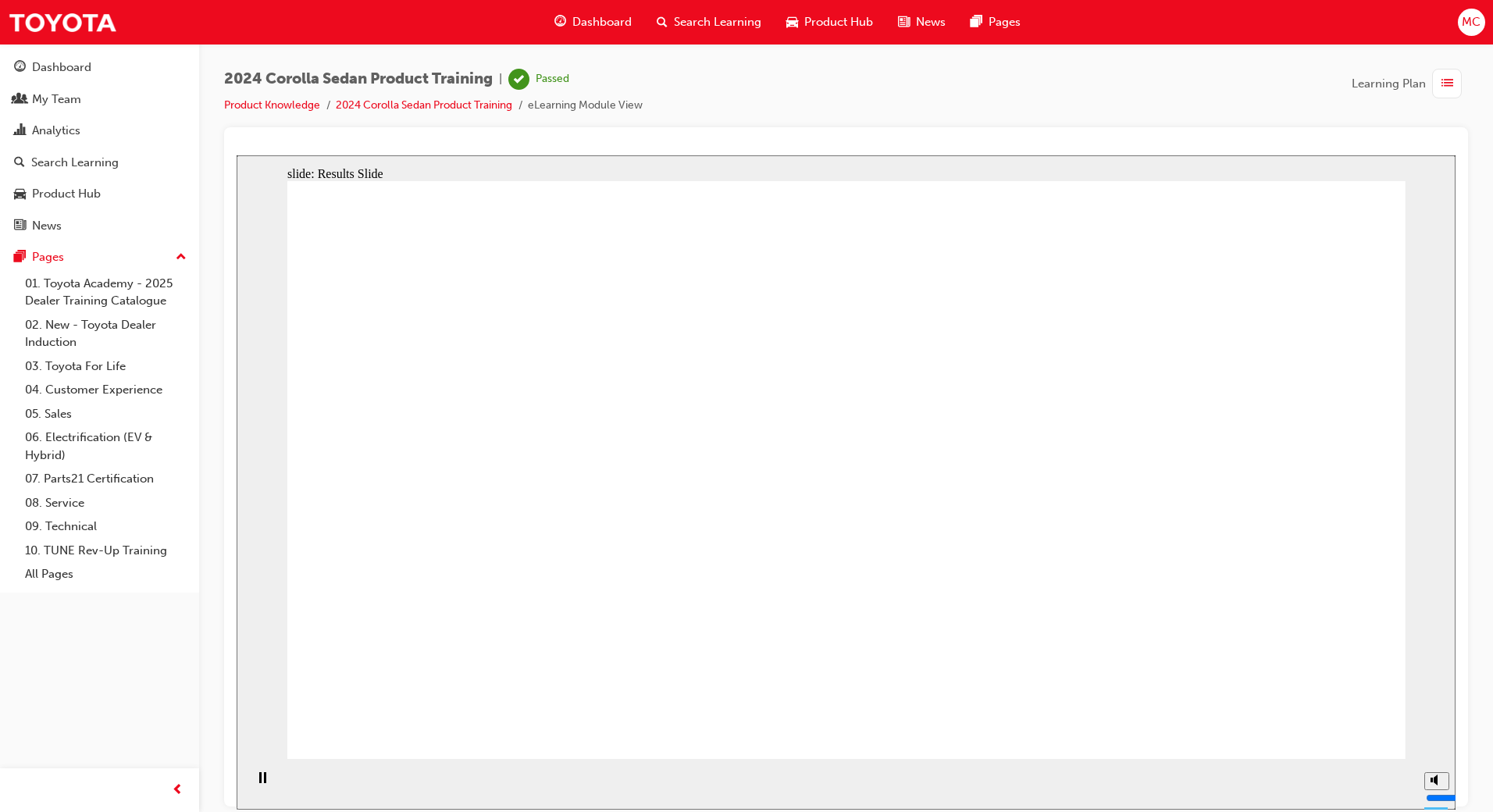 click 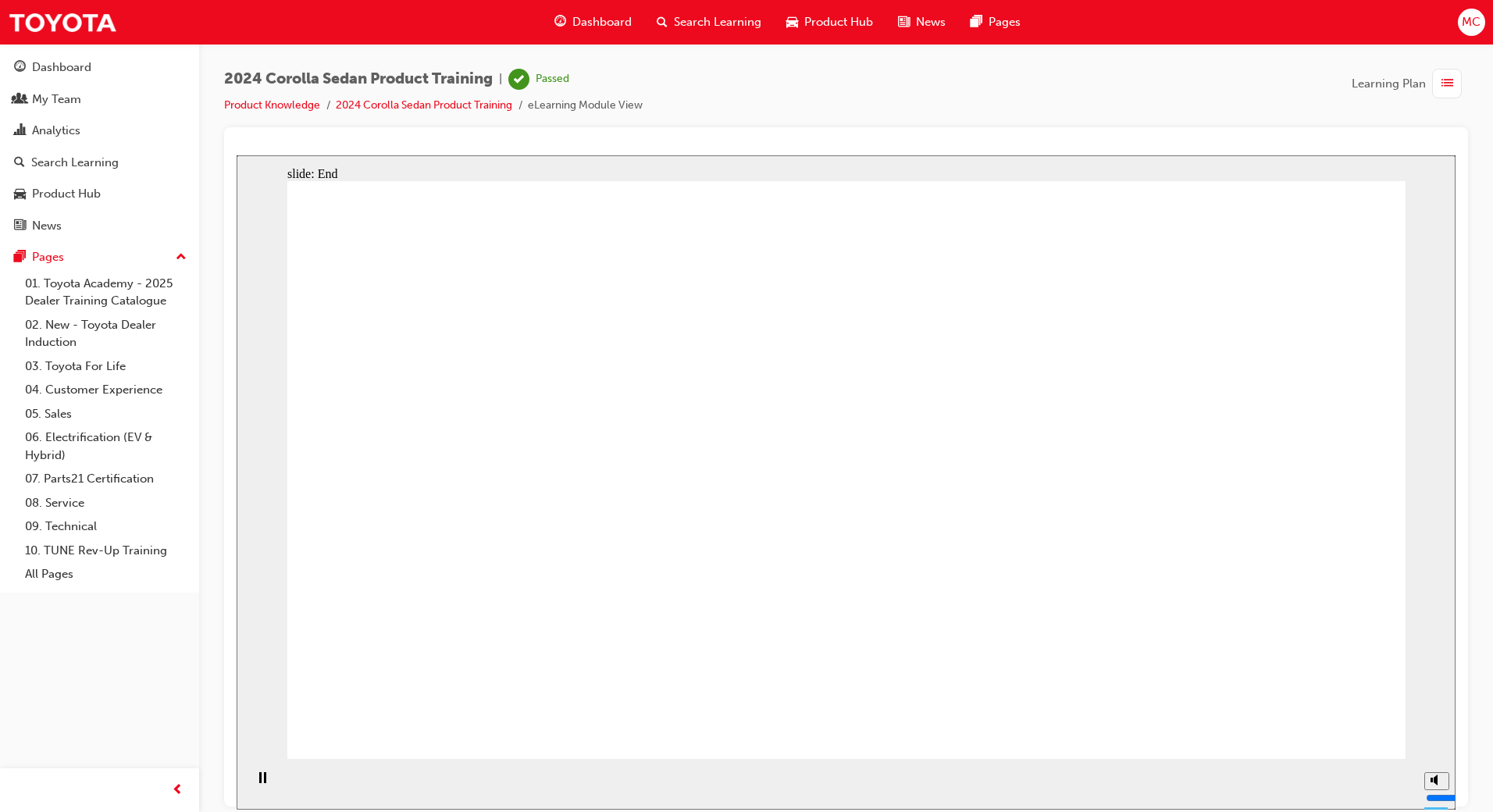 click 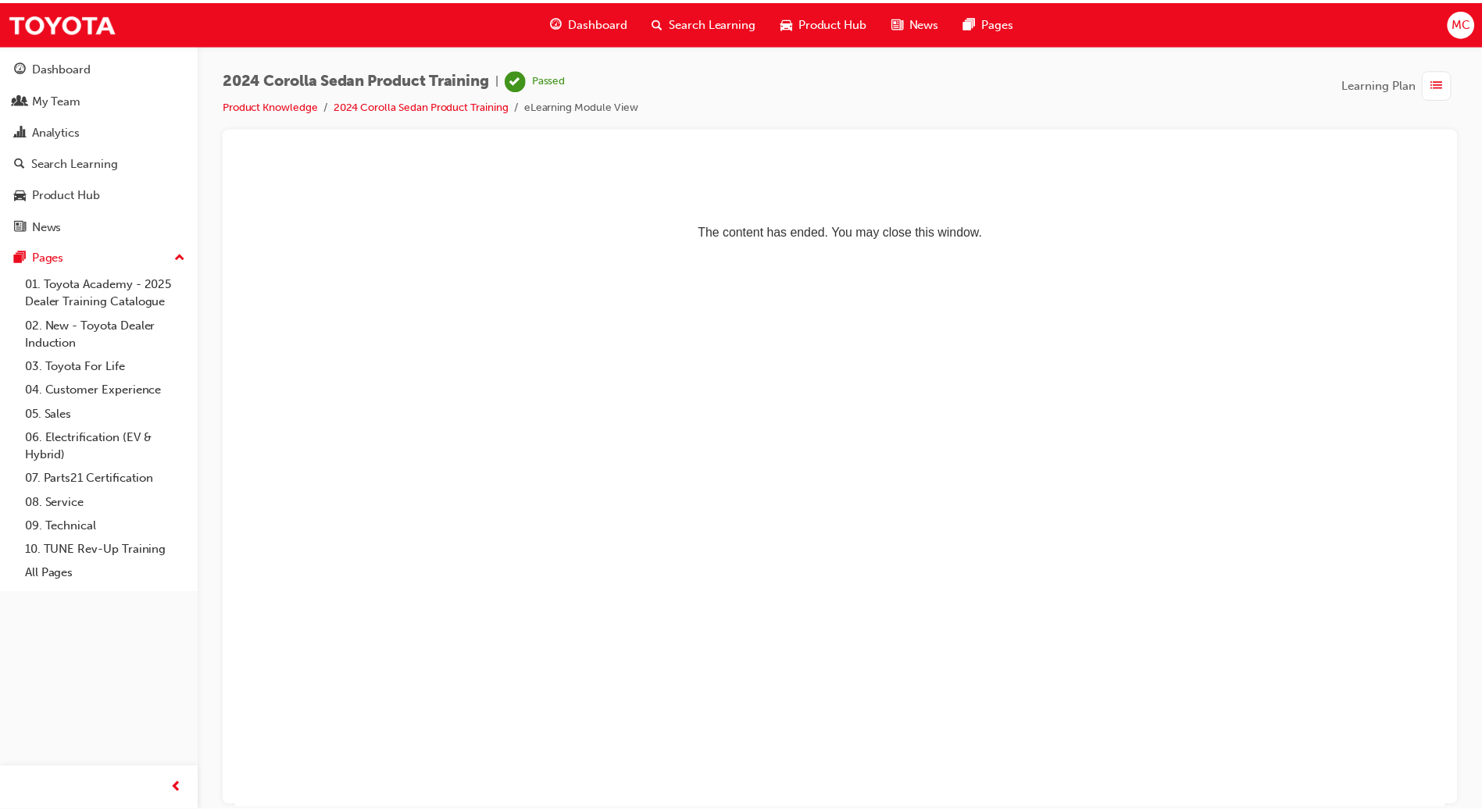 scroll, scrollTop: 0, scrollLeft: 0, axis: both 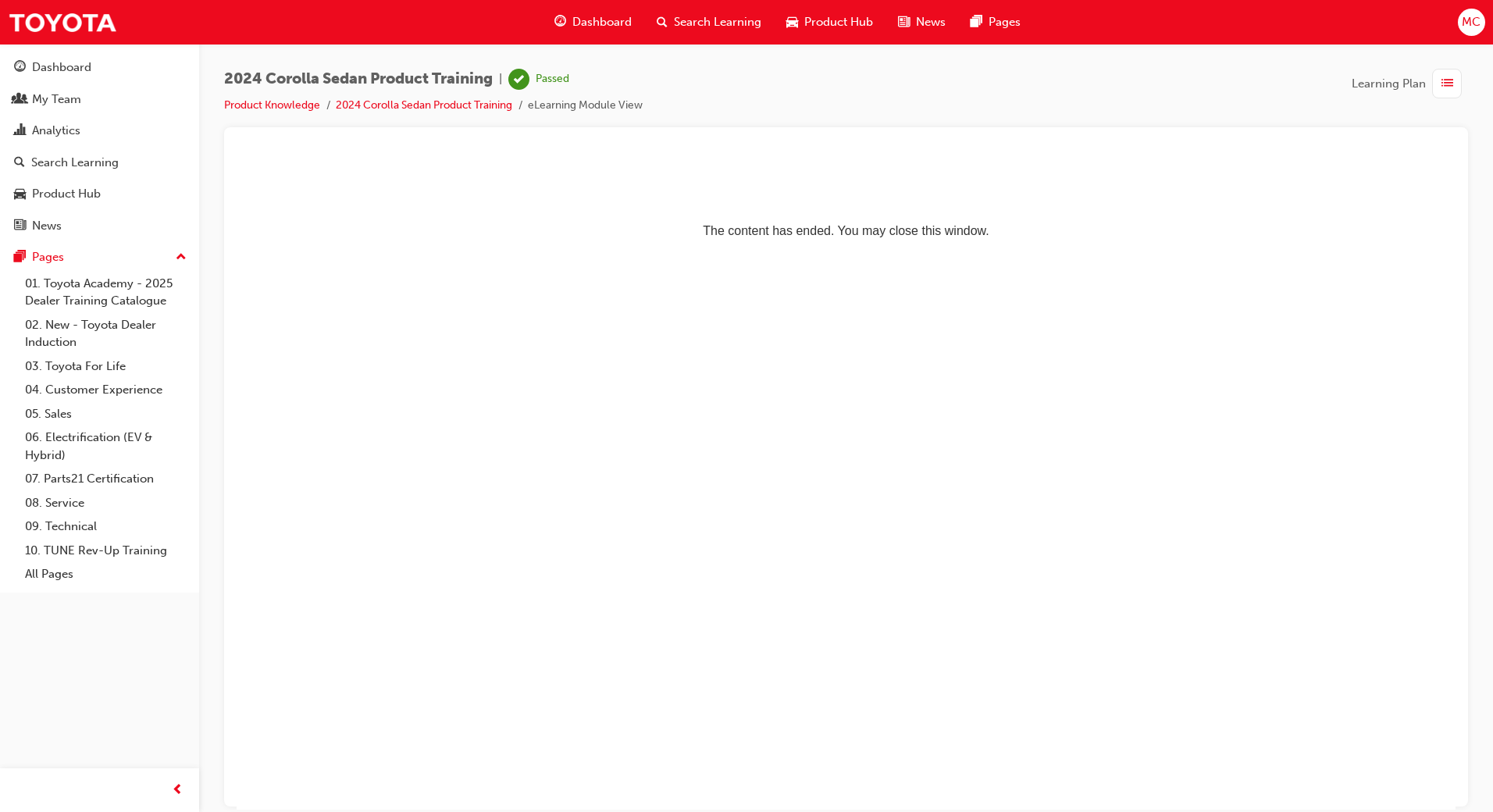 click on "Dashboard" at bounding box center [602, 22] 